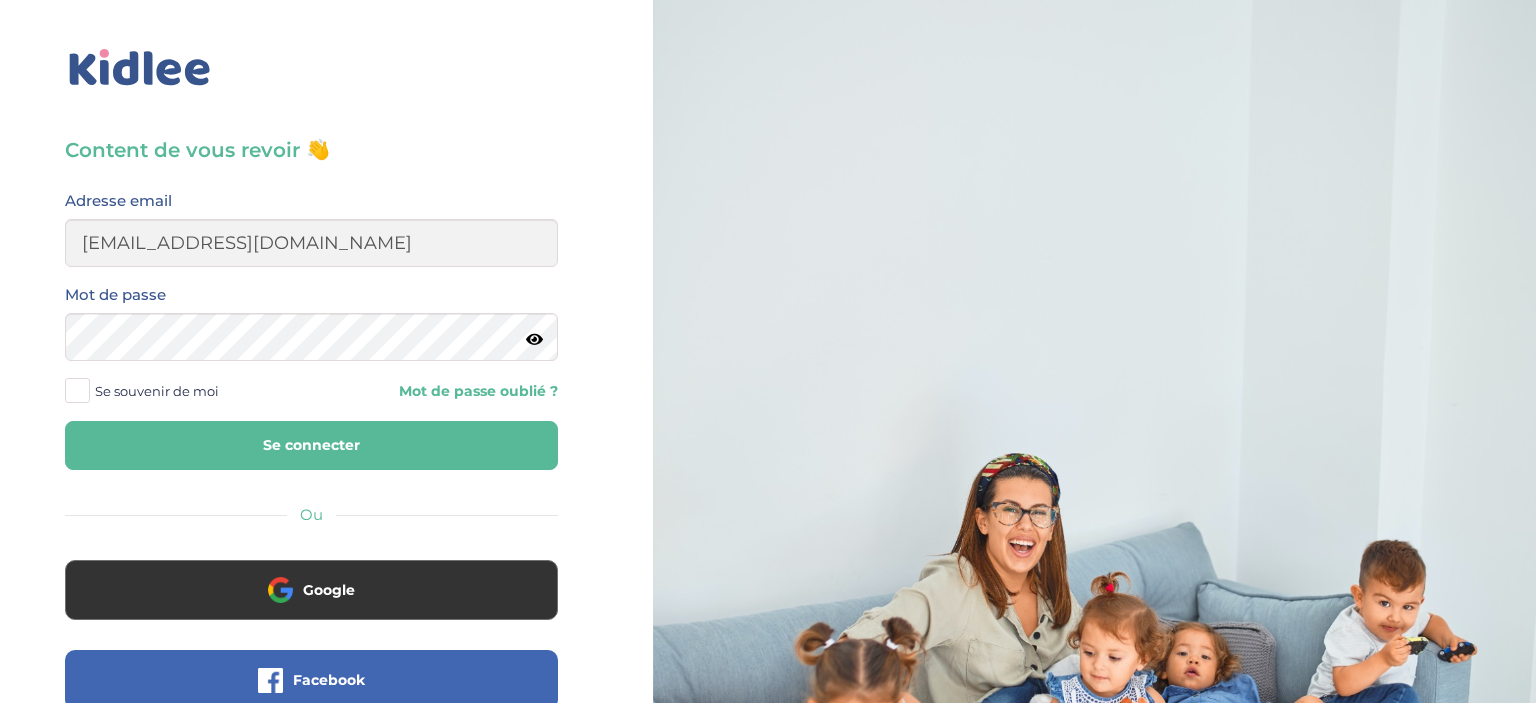 scroll, scrollTop: 0, scrollLeft: 0, axis: both 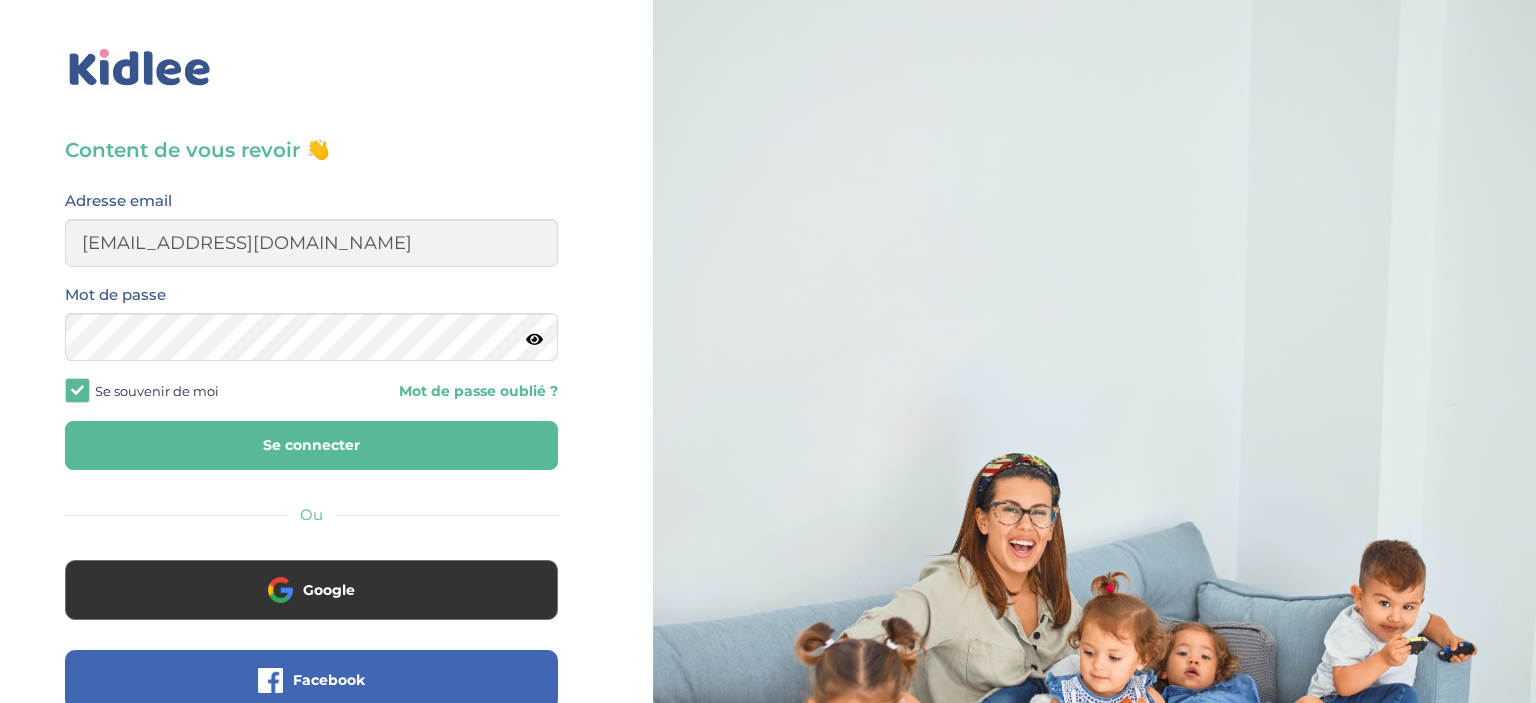 click on "Se connecter" at bounding box center [311, 445] 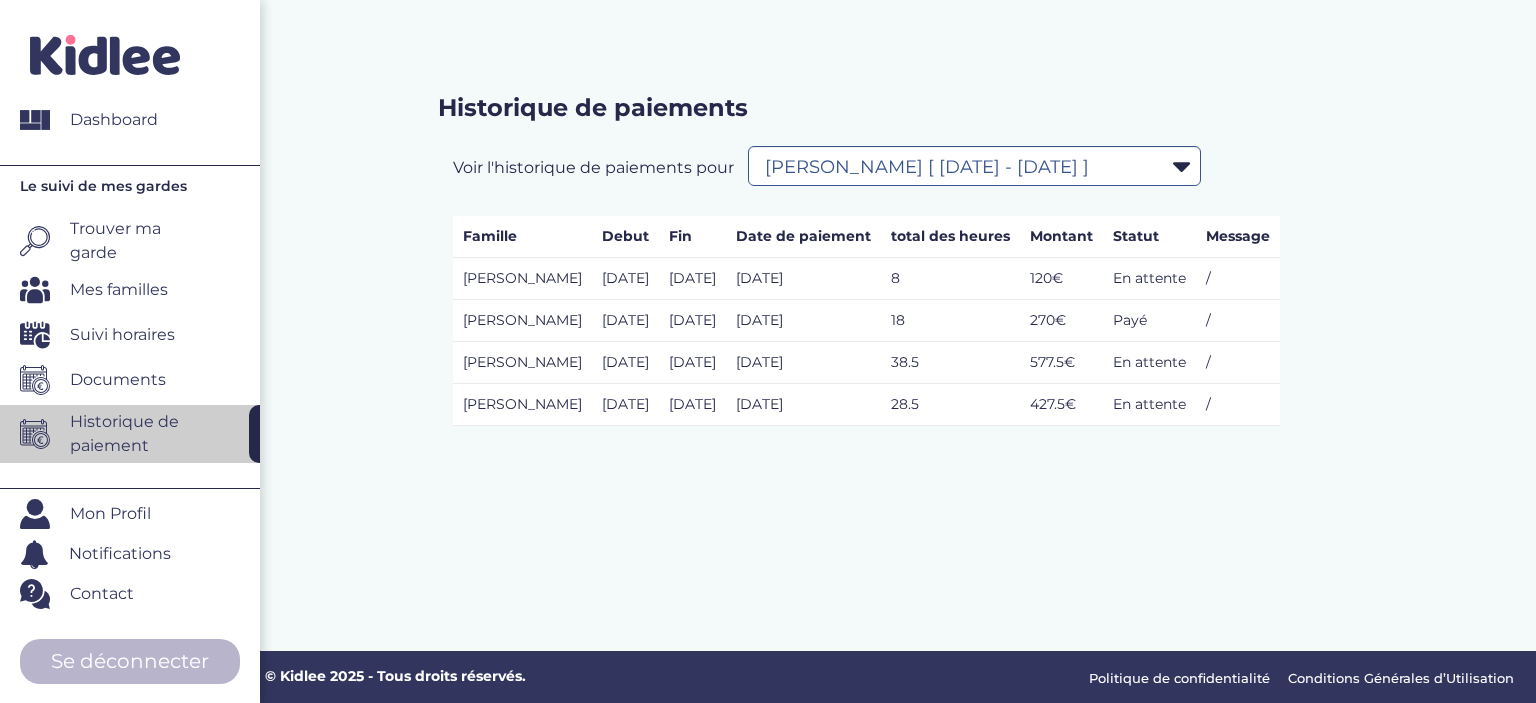 select on "1187" 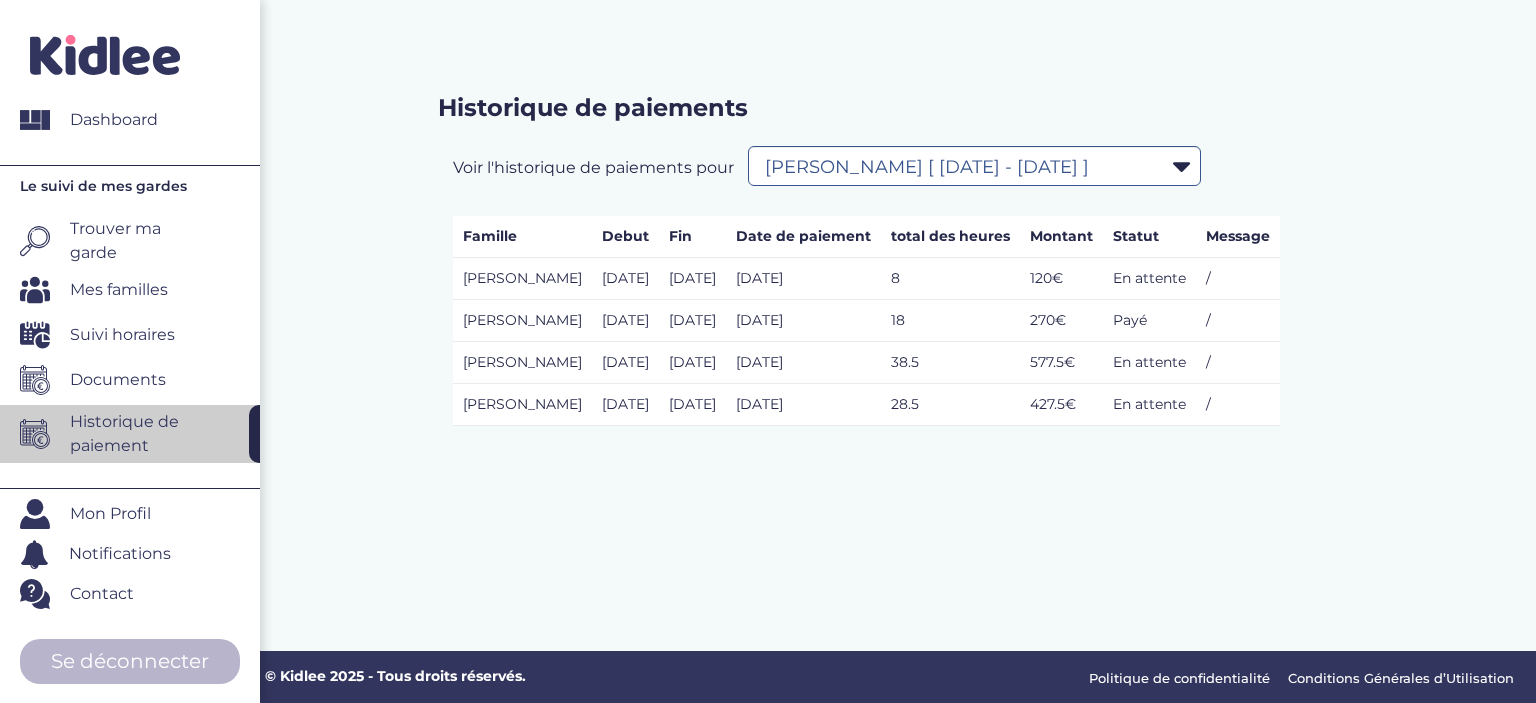 scroll, scrollTop: 0, scrollLeft: 0, axis: both 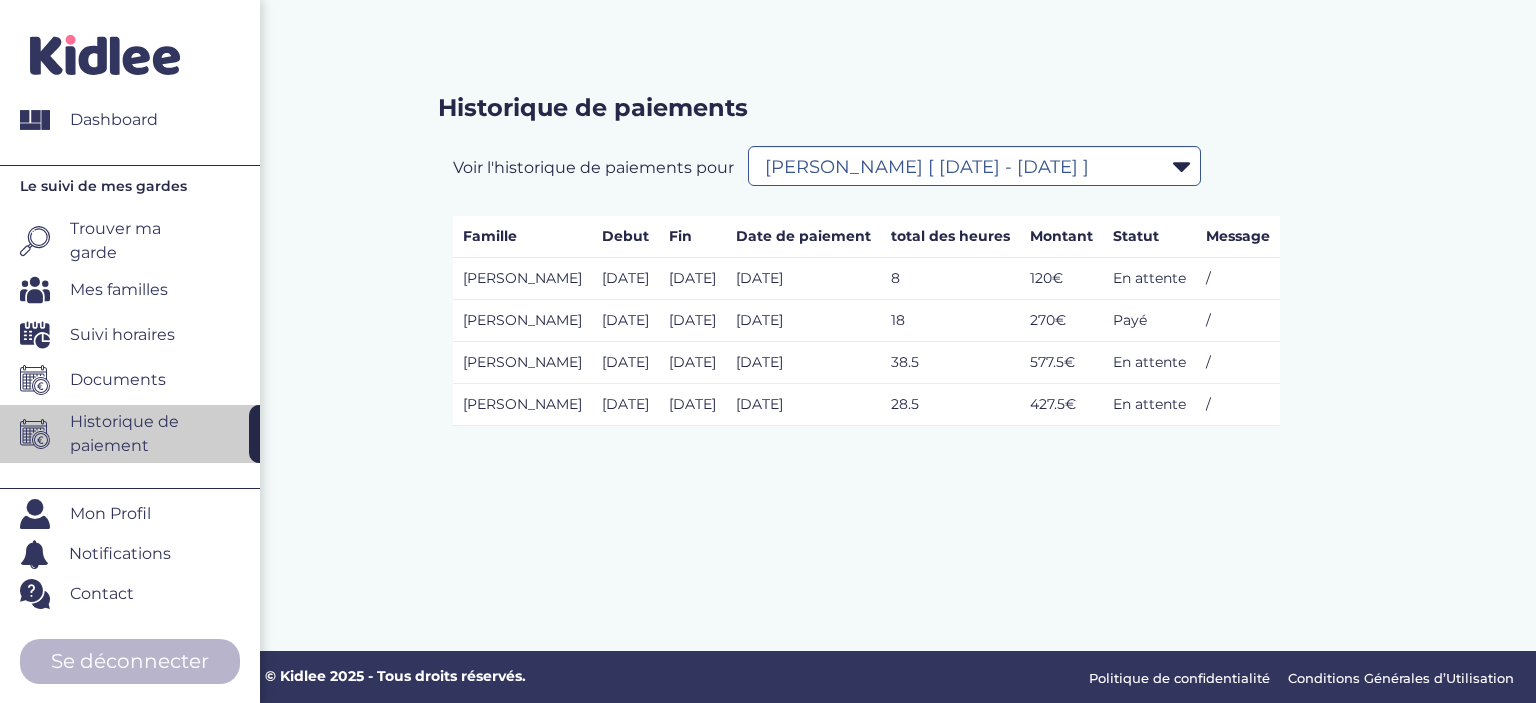 click on ".st0{fill:#32355D;} .st1{fill:#FF6F96;}" 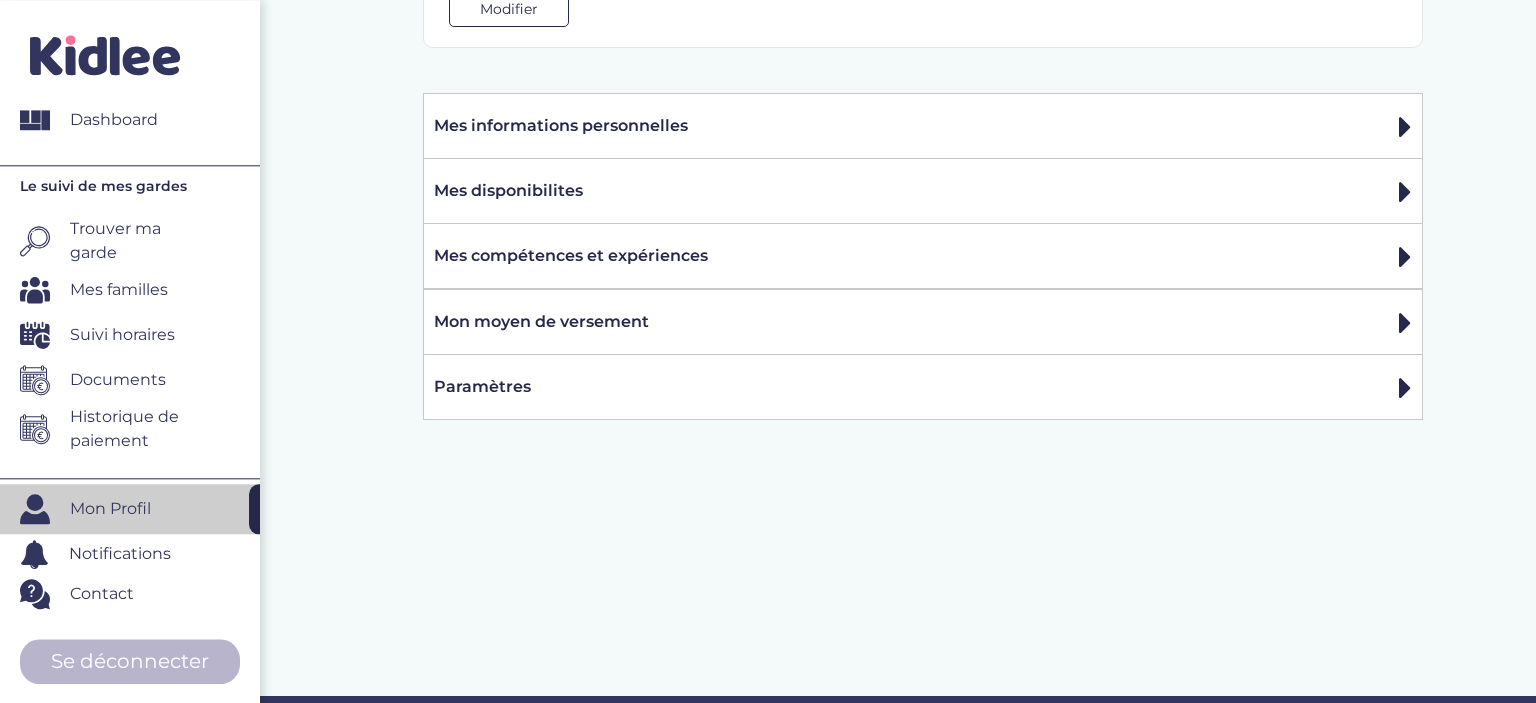 scroll, scrollTop: 1312, scrollLeft: 0, axis: vertical 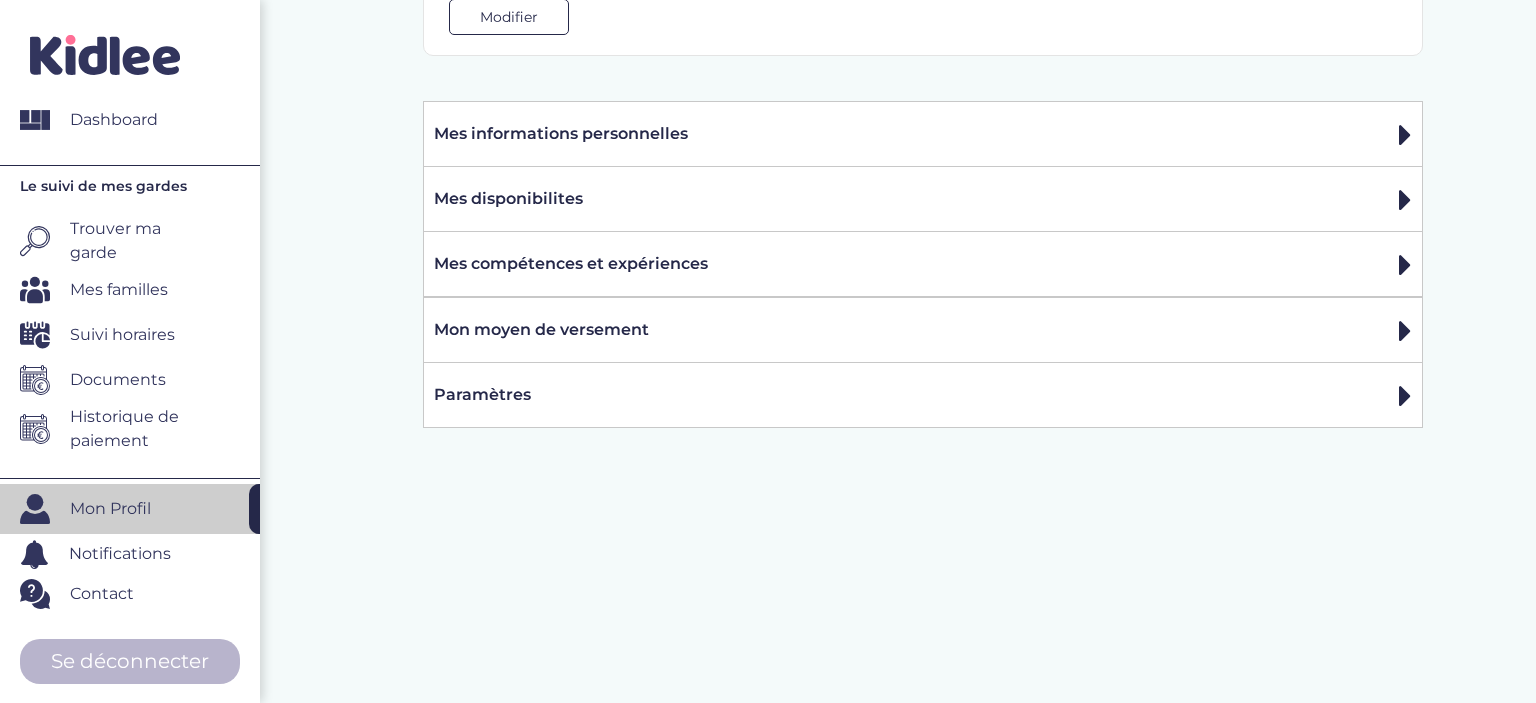 click on "Historique de paiement" at bounding box center (132, 429) 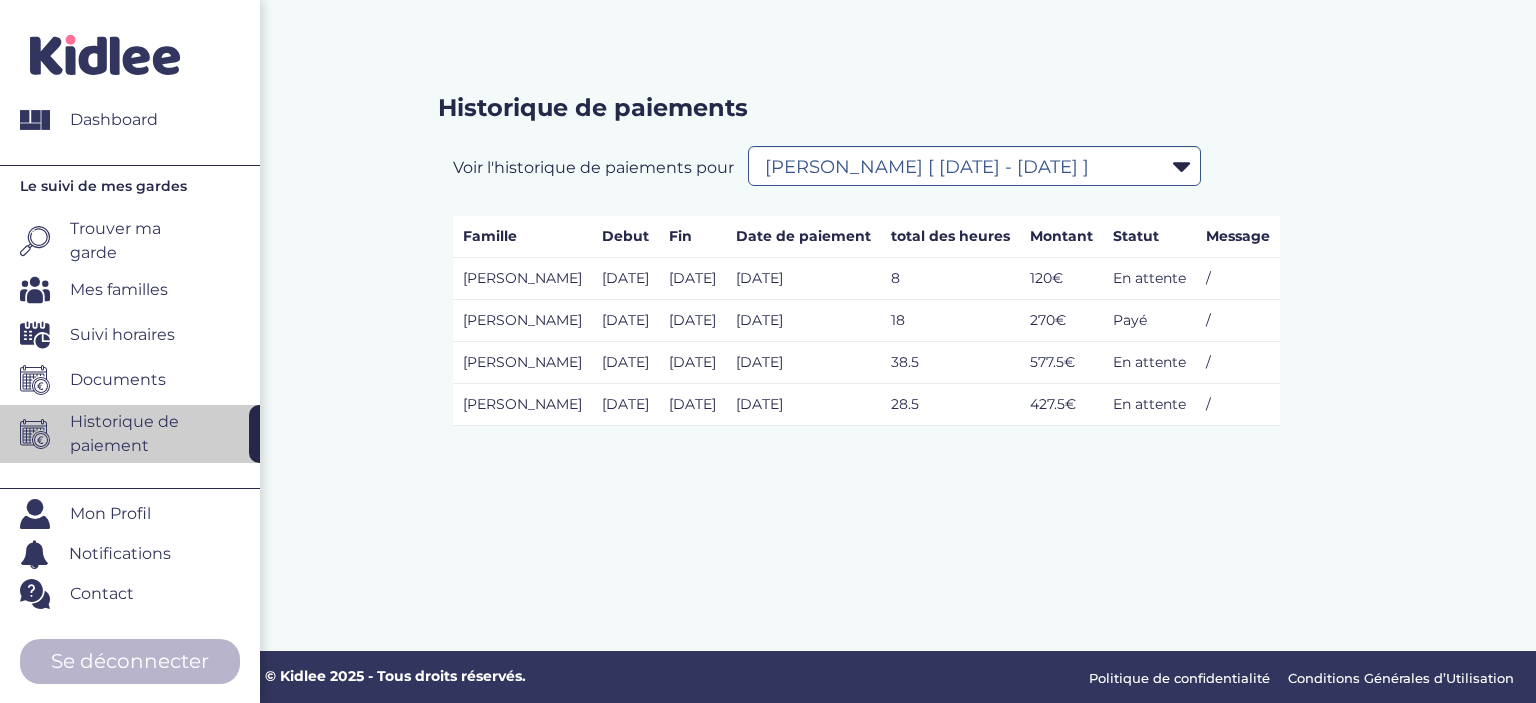 select on "1187" 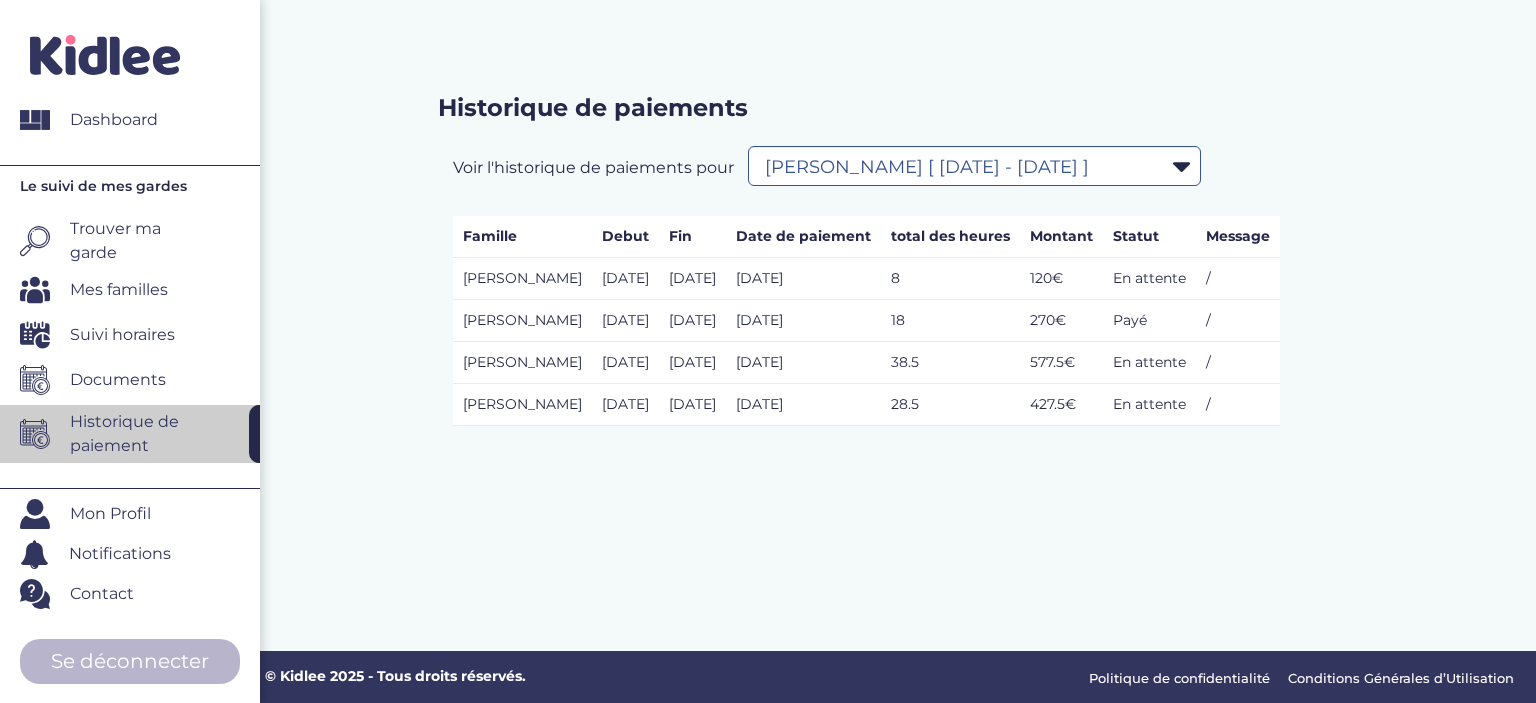 click on "Documents" at bounding box center [140, 380] 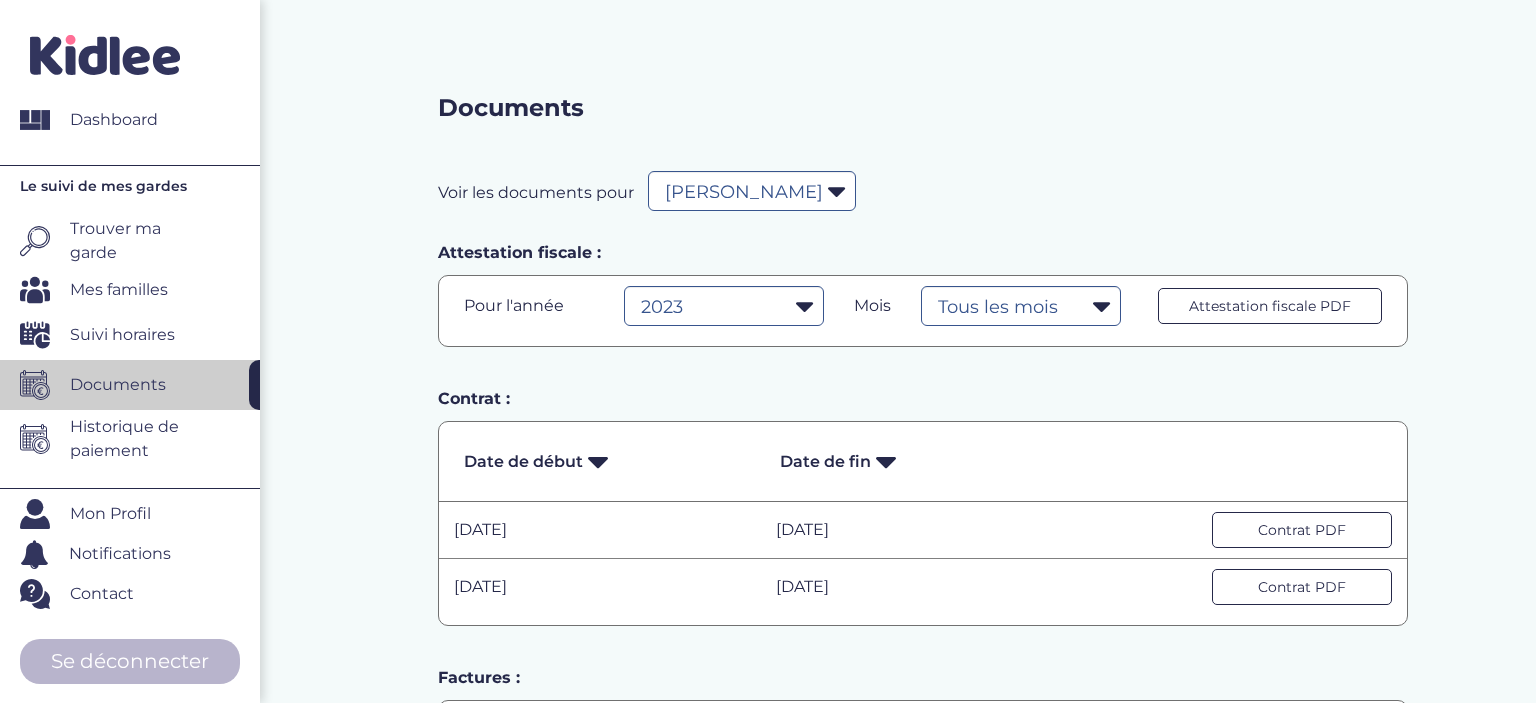 select on "1179" 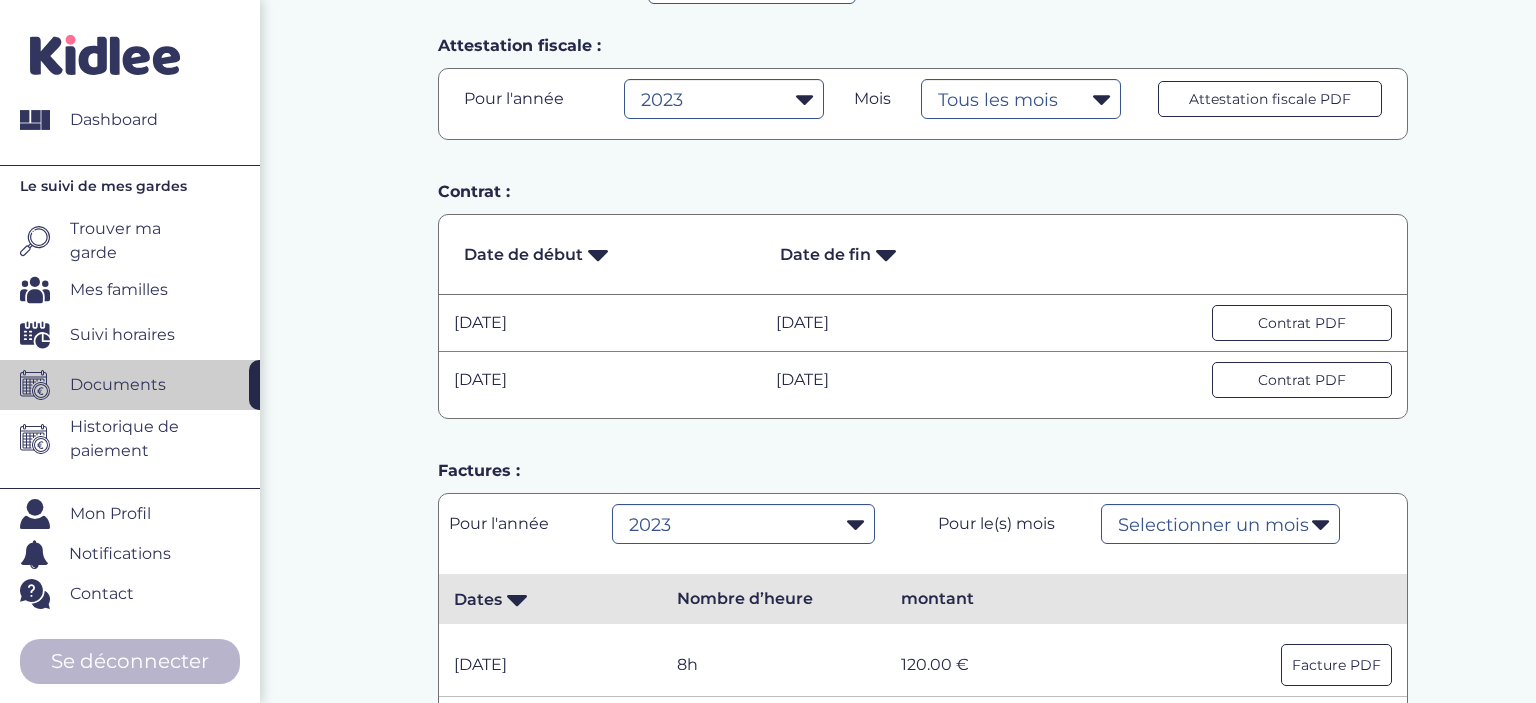 scroll, scrollTop: 154, scrollLeft: 0, axis: vertical 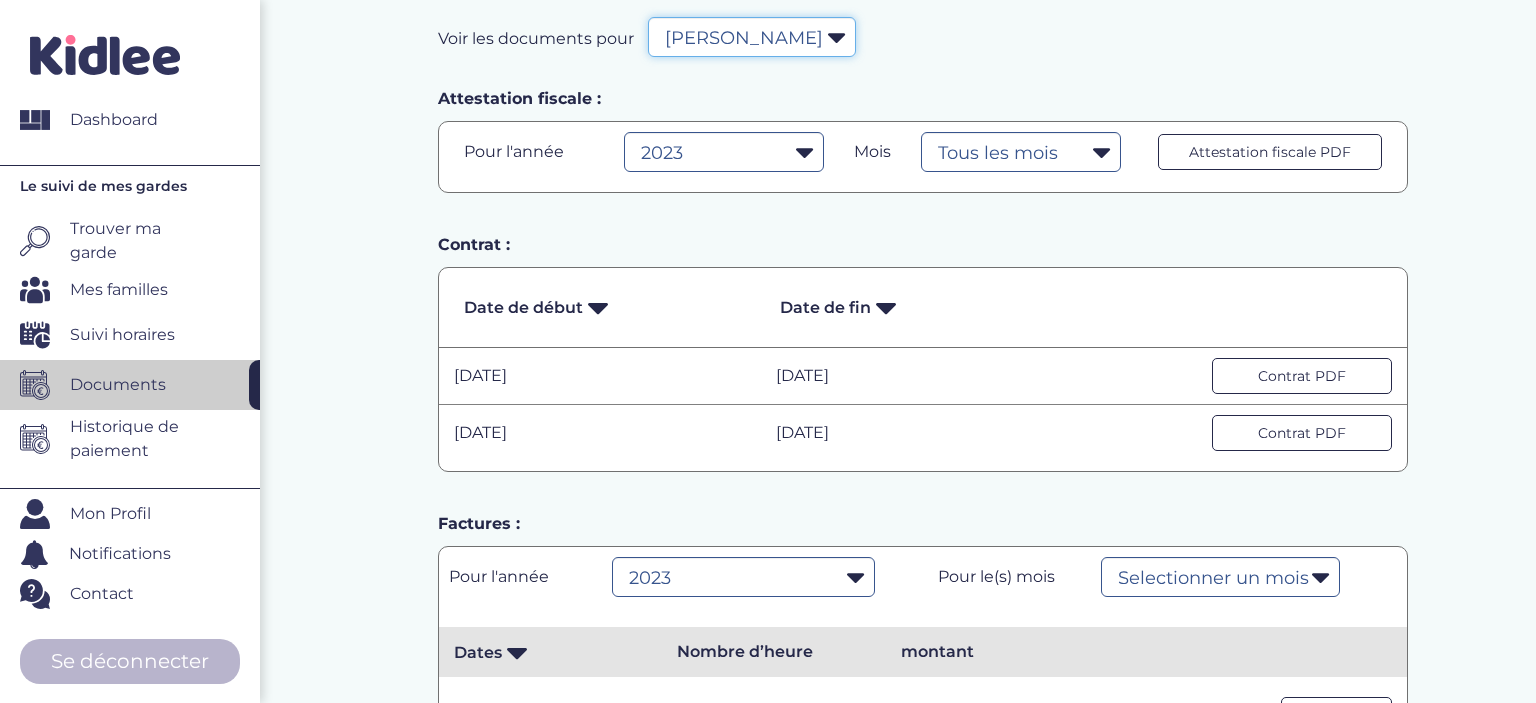 click on "Filtrer par Famille
[PERSON_NAME]
Carton Charlotte
Mebarki [PERSON_NAME] [PERSON_NAME]" at bounding box center [752, 37] 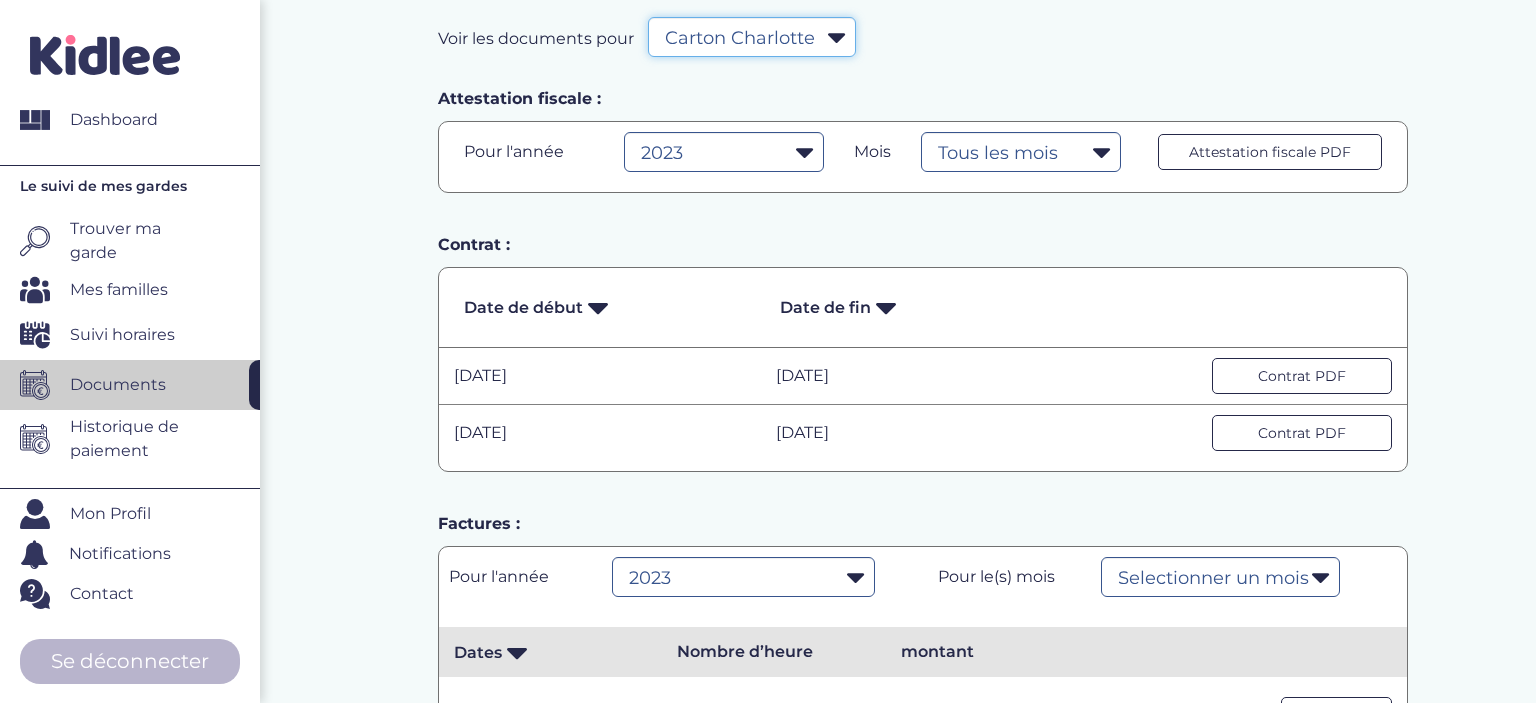 click on "Carton Charlotte" at bounding box center (0, 0) 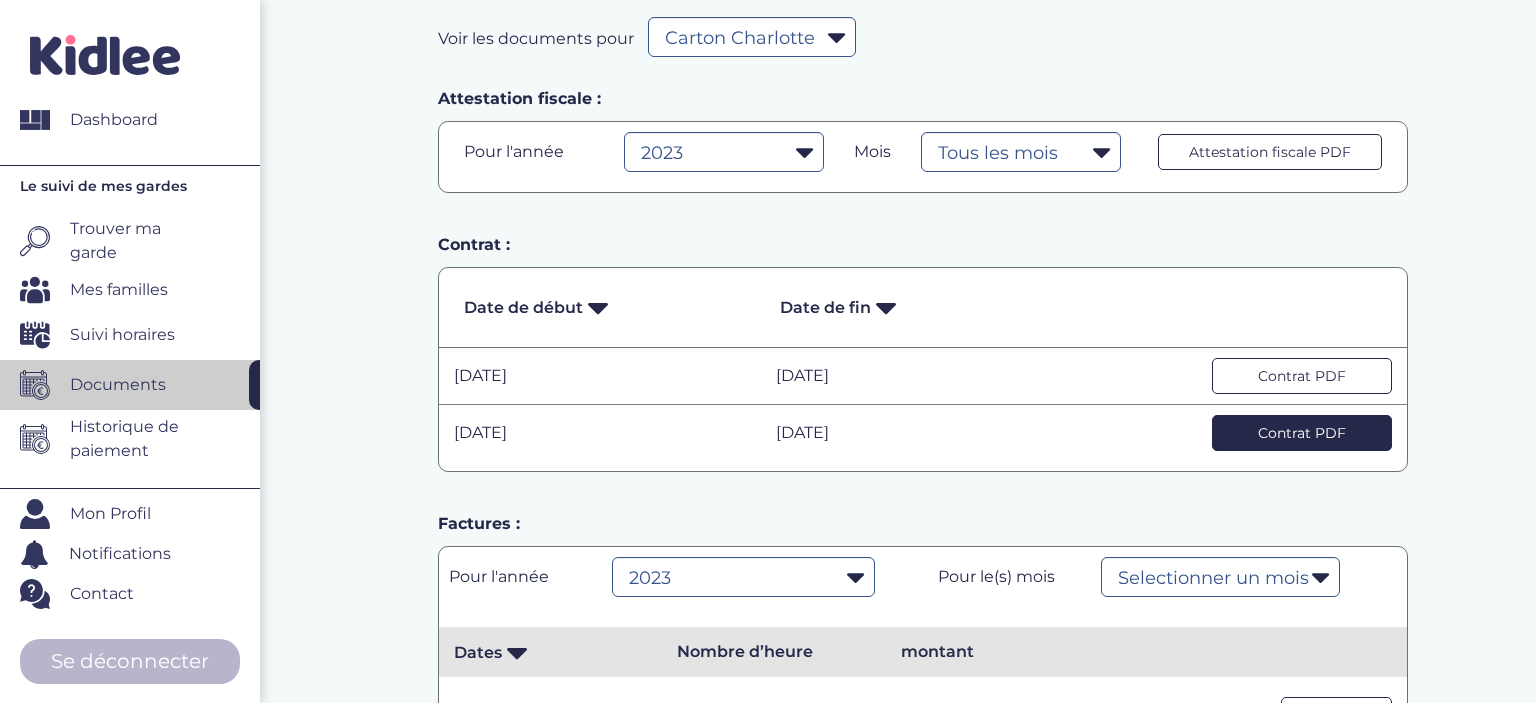 click on "Contrat PDF" at bounding box center [1302, 433] 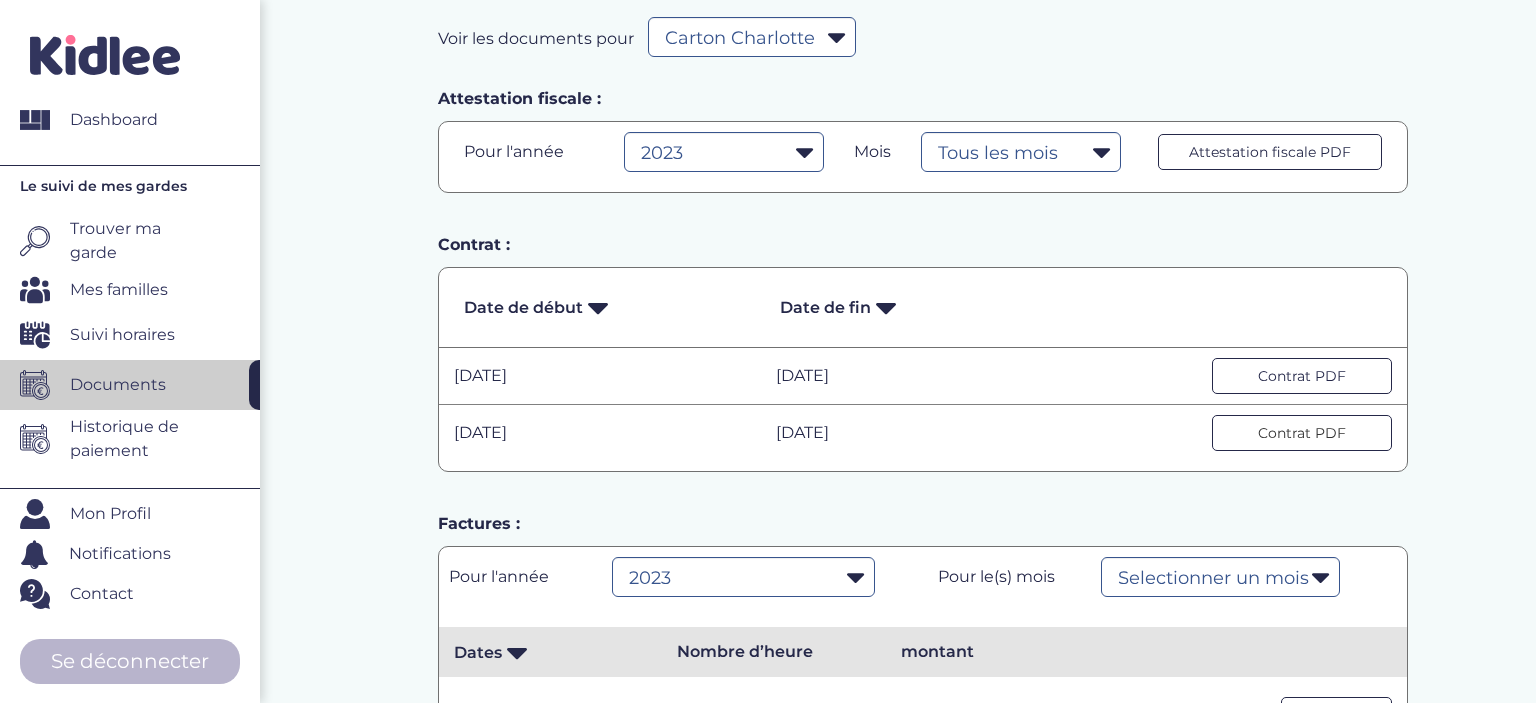 type 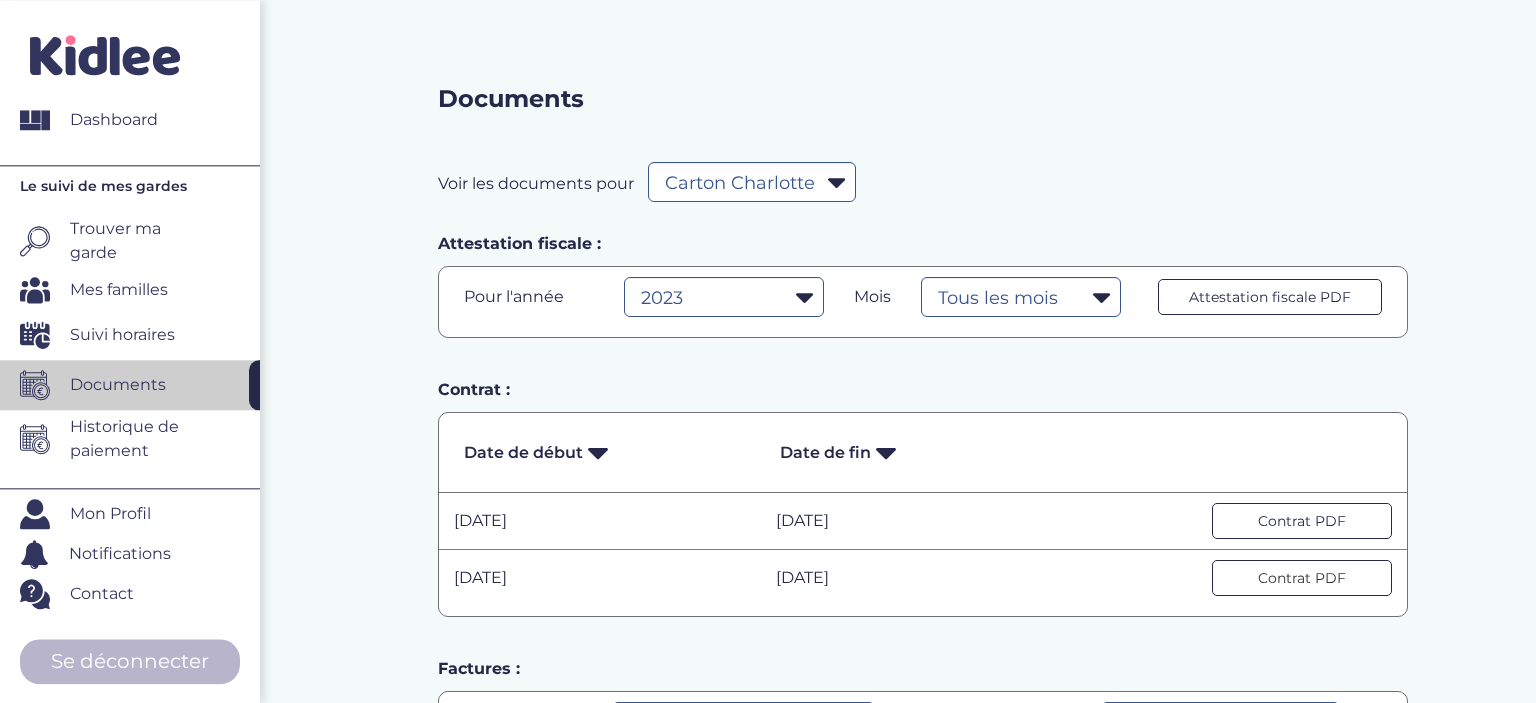 scroll, scrollTop: 0, scrollLeft: 0, axis: both 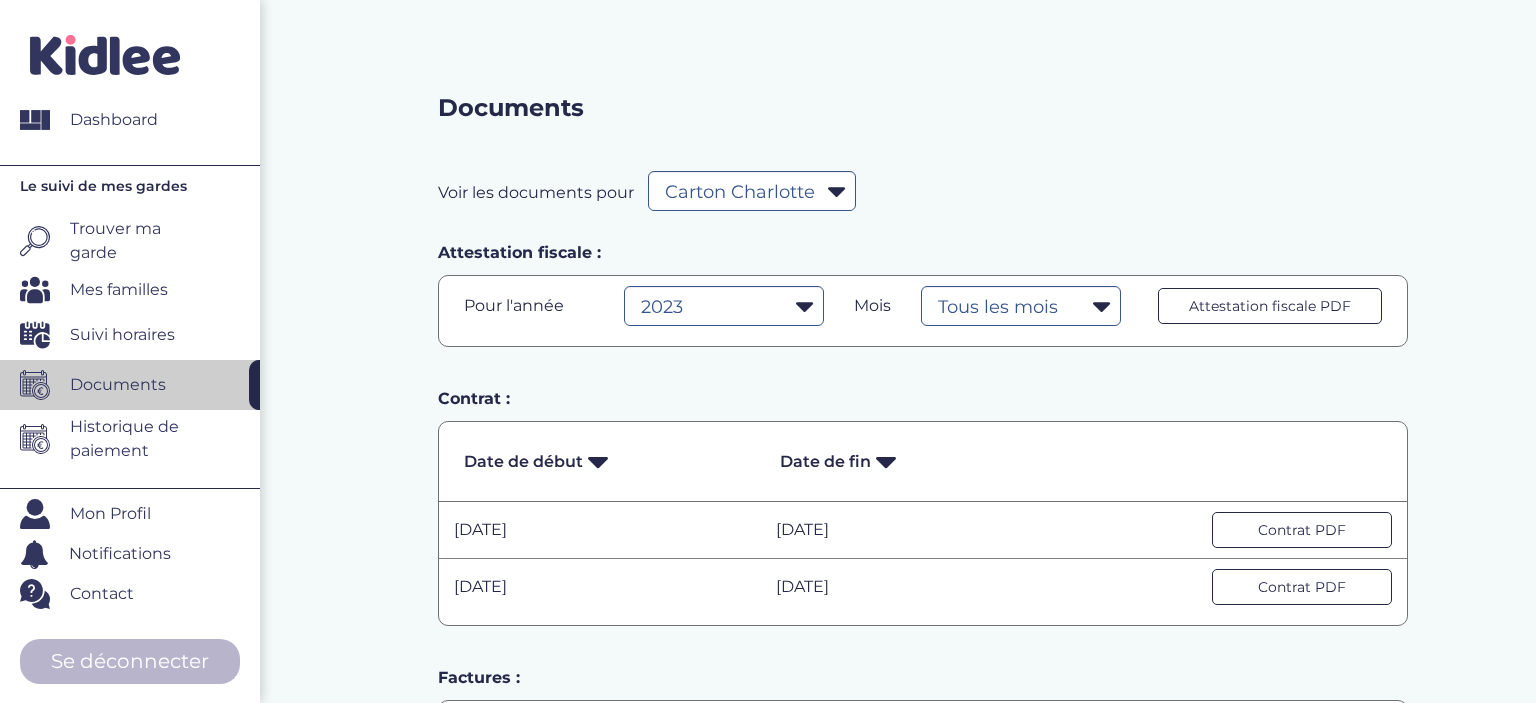 click on "Mon Profil" at bounding box center (110, 514) 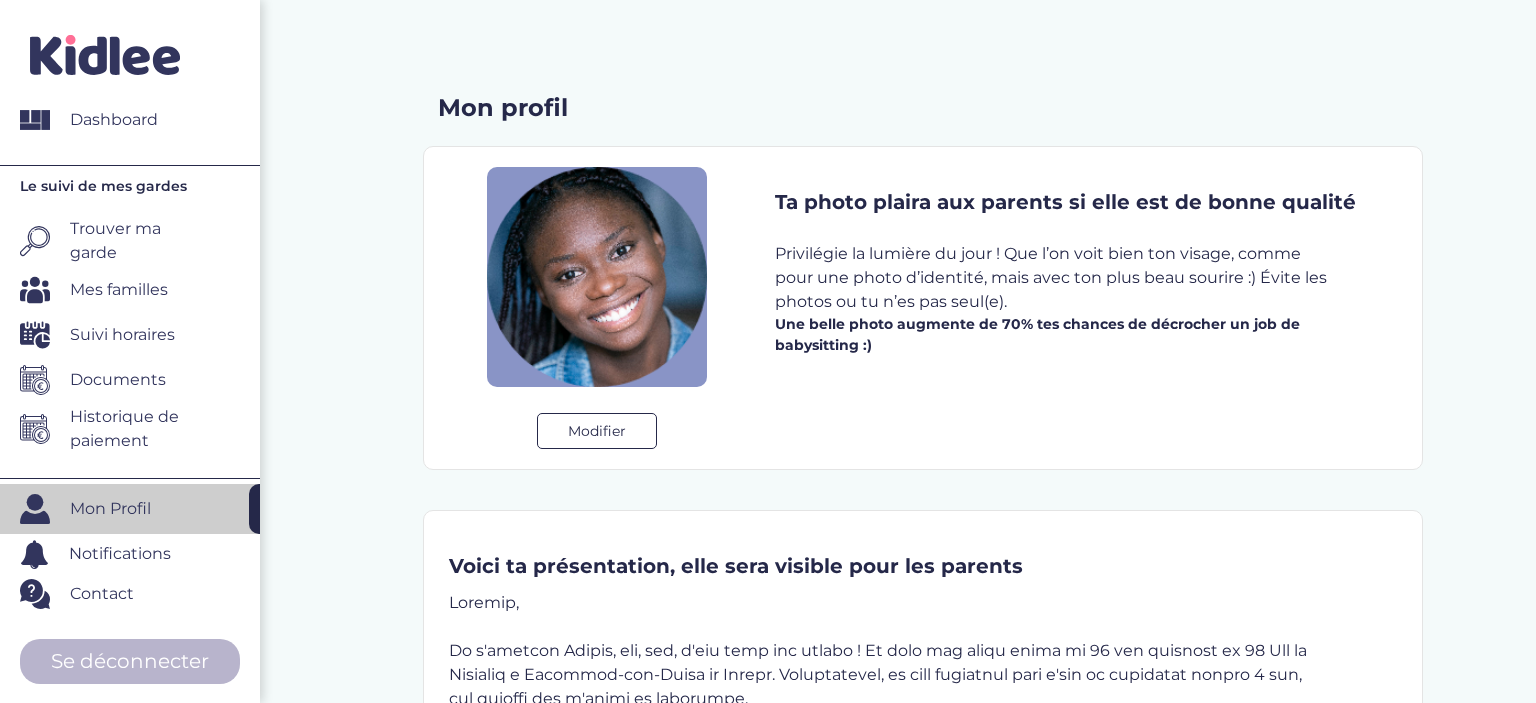 click on "Notifications" at bounding box center (120, 554) 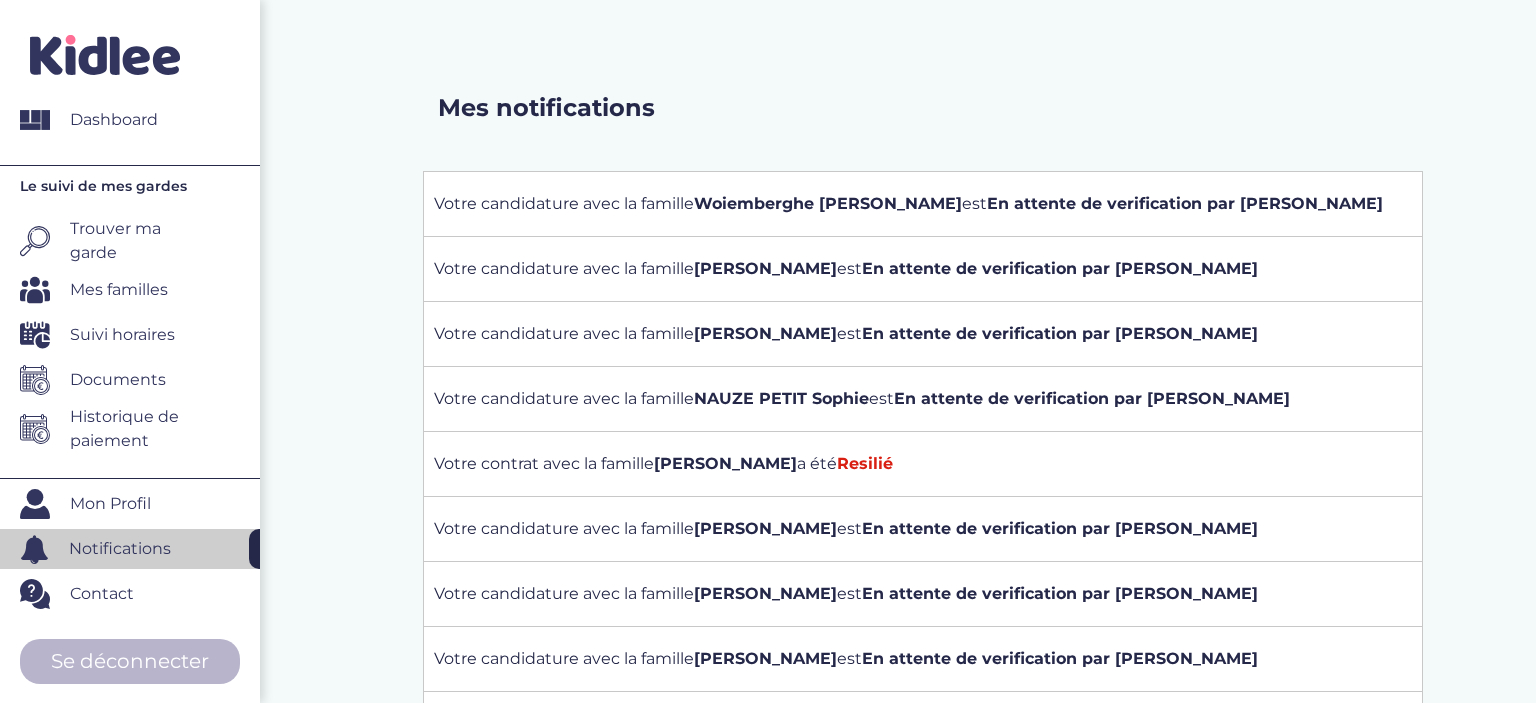 scroll, scrollTop: 0, scrollLeft: 0, axis: both 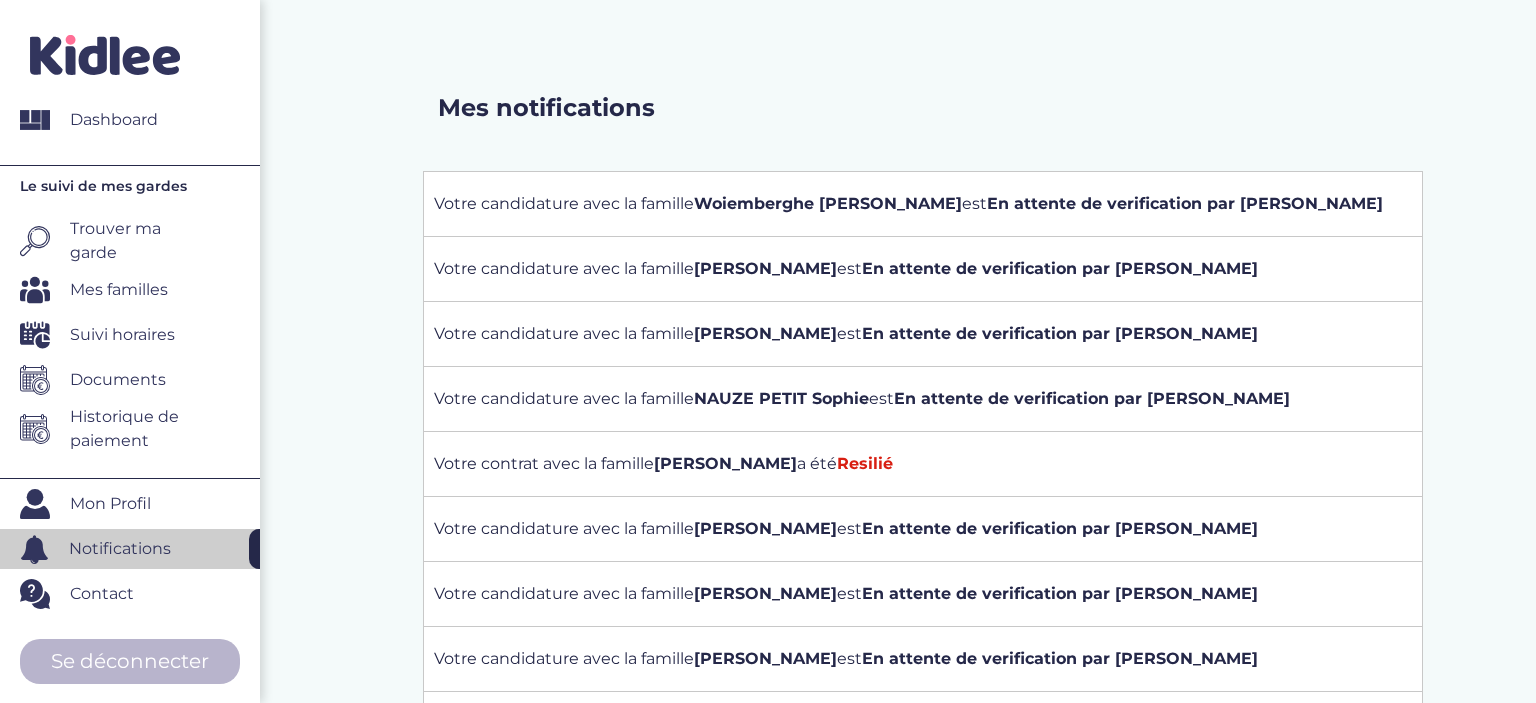 click on "Trouver ma garde" at bounding box center (132, 241) 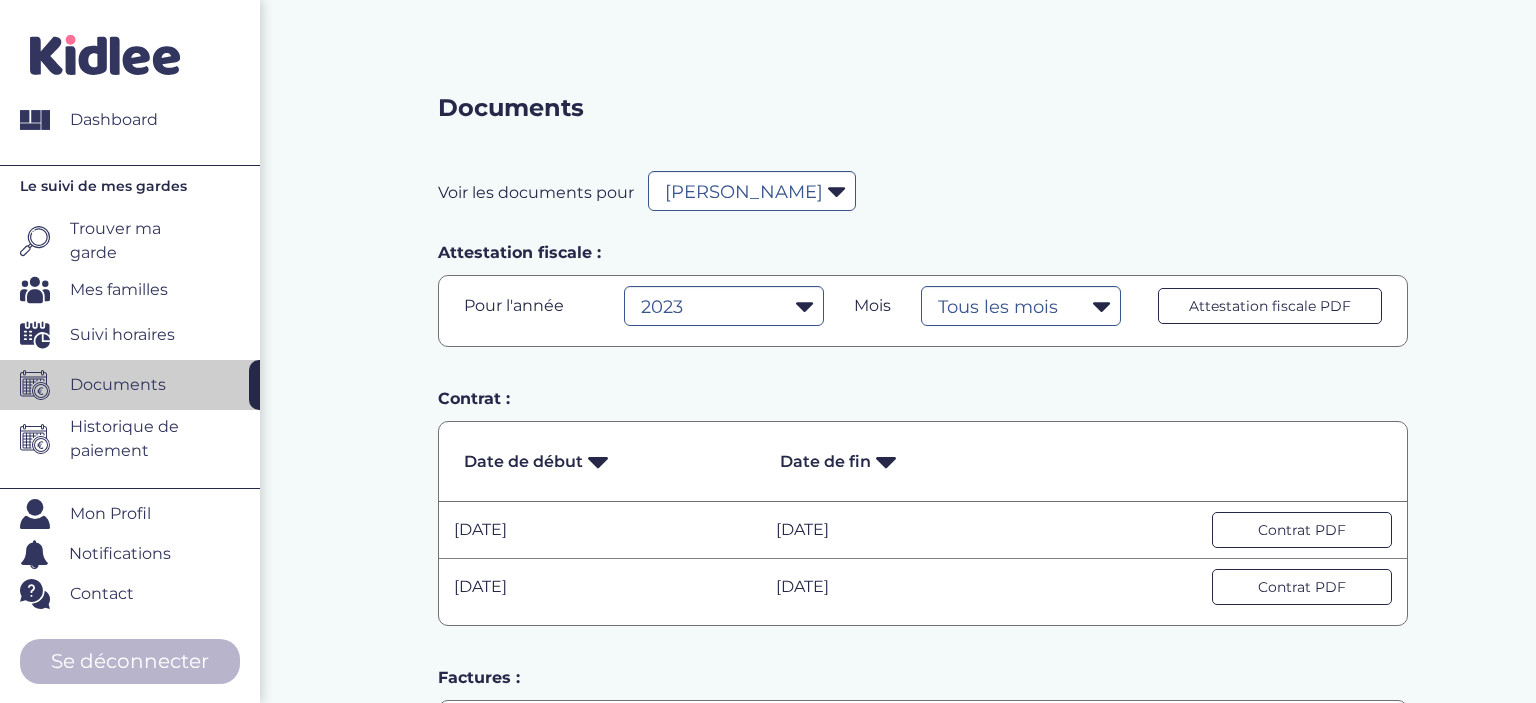 select on "1179" 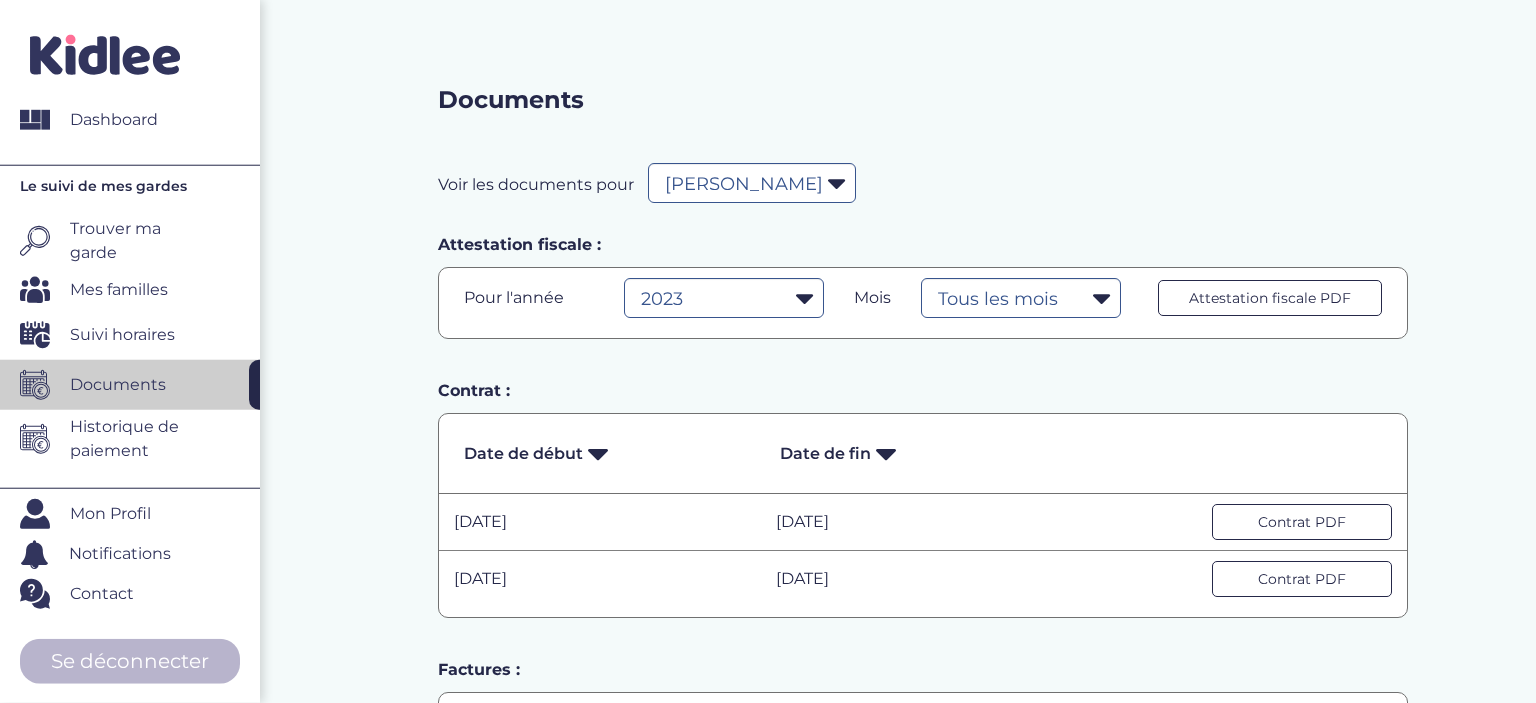 scroll, scrollTop: 0, scrollLeft: 0, axis: both 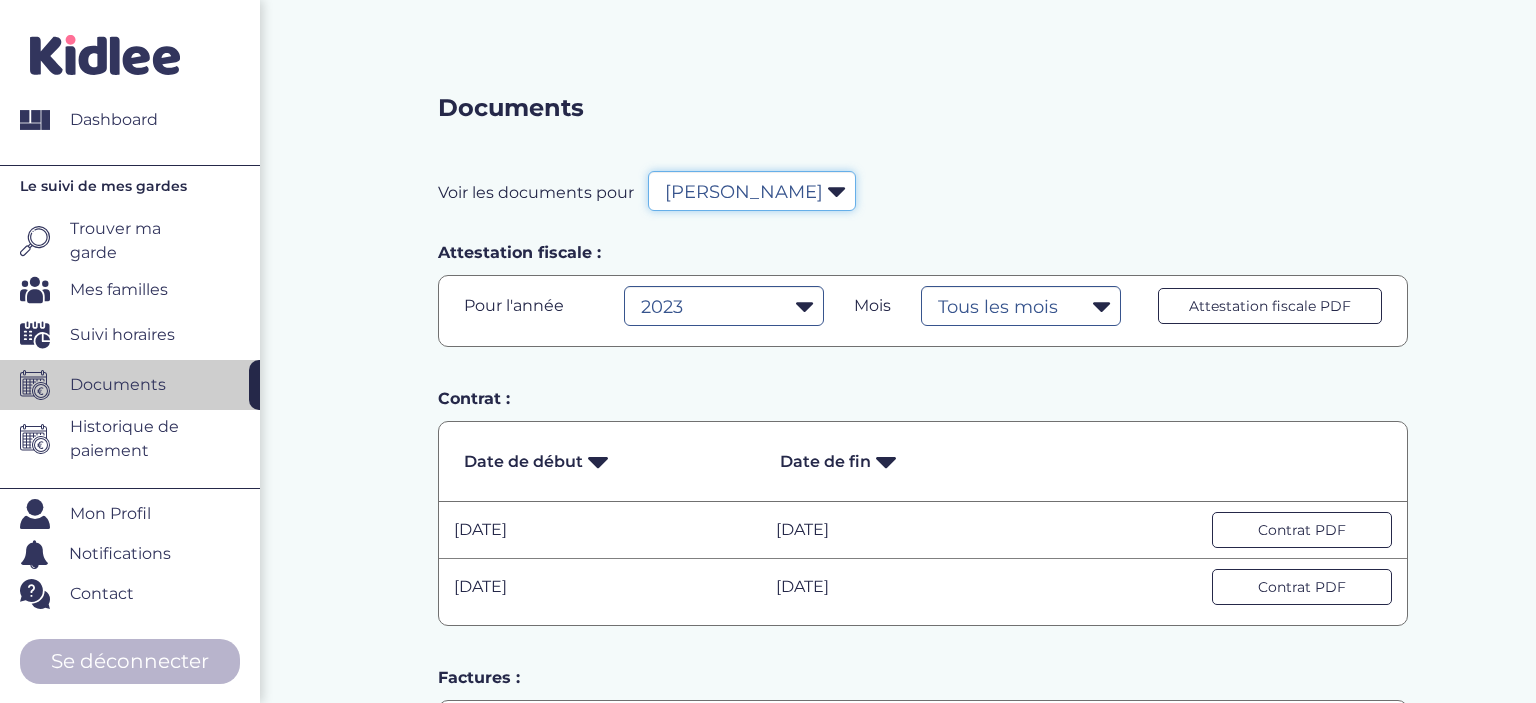 click on "Filtrer par Famille
DASSA Yamina
Carton Charlotte
Mebarki Yasmine
Windsor Joannes Marguerite" at bounding box center (752, 191) 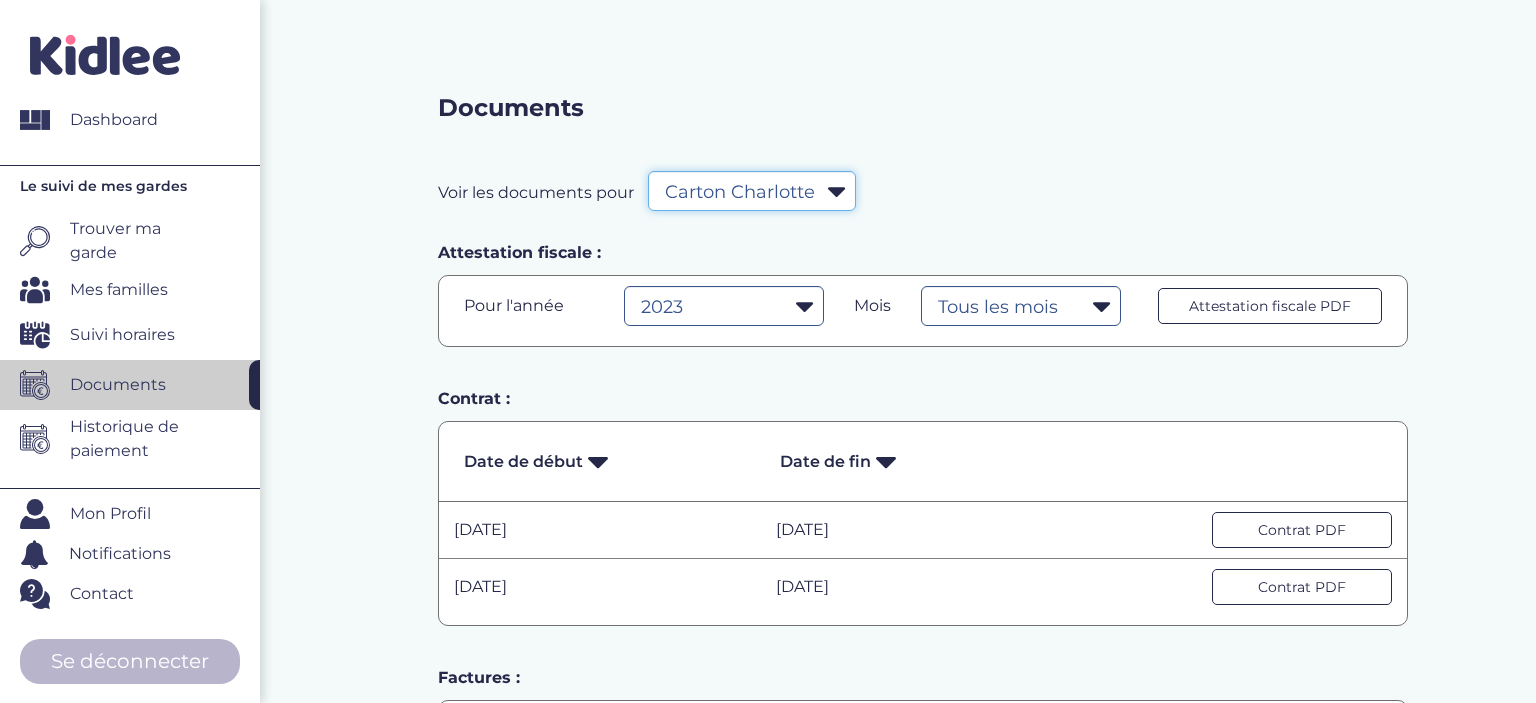 click on "Carton Charlotte" at bounding box center [0, 0] 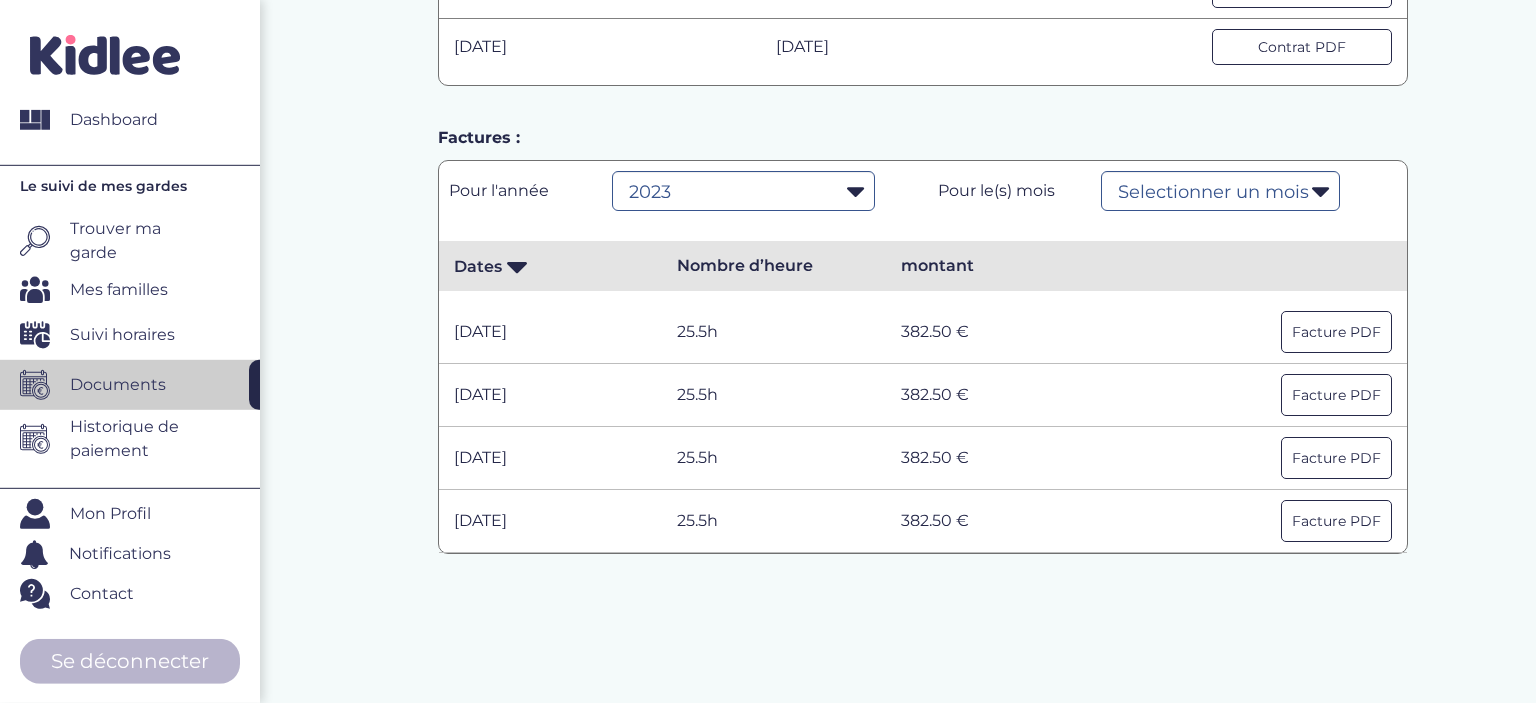 scroll, scrollTop: 546, scrollLeft: 0, axis: vertical 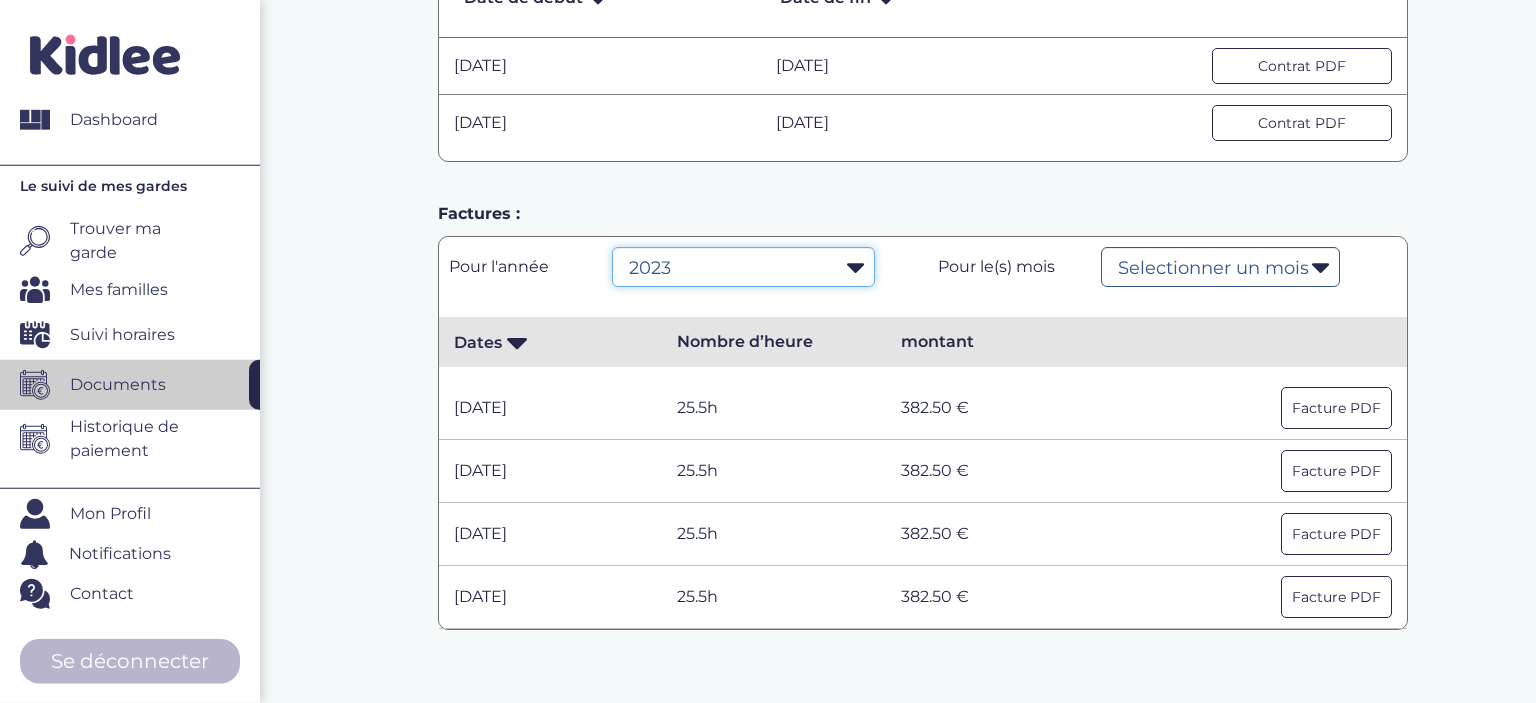 click on "Selectionner une année    2023   2023   2023   2024   2024   2024   2025   2025" at bounding box center [743, 267] 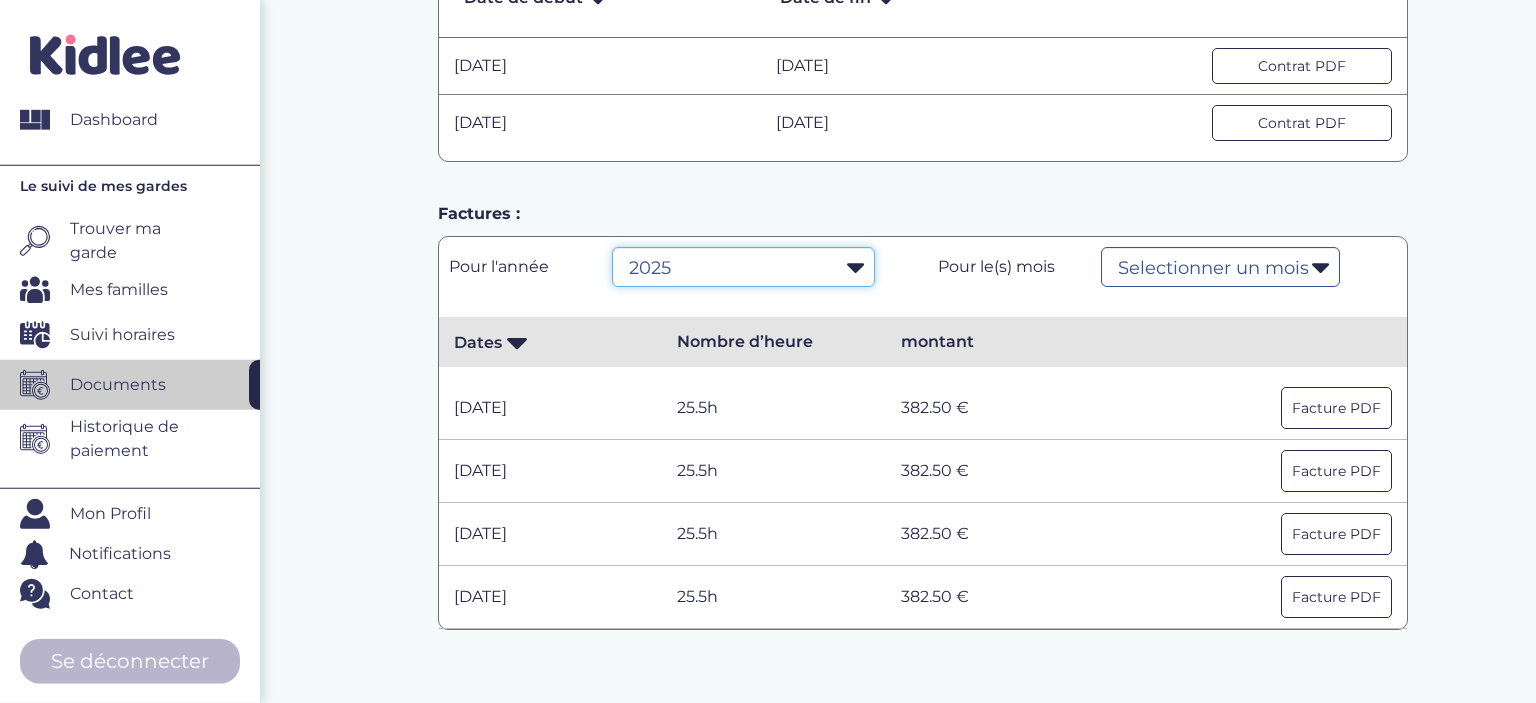 click on "2025" at bounding box center (0, 0) 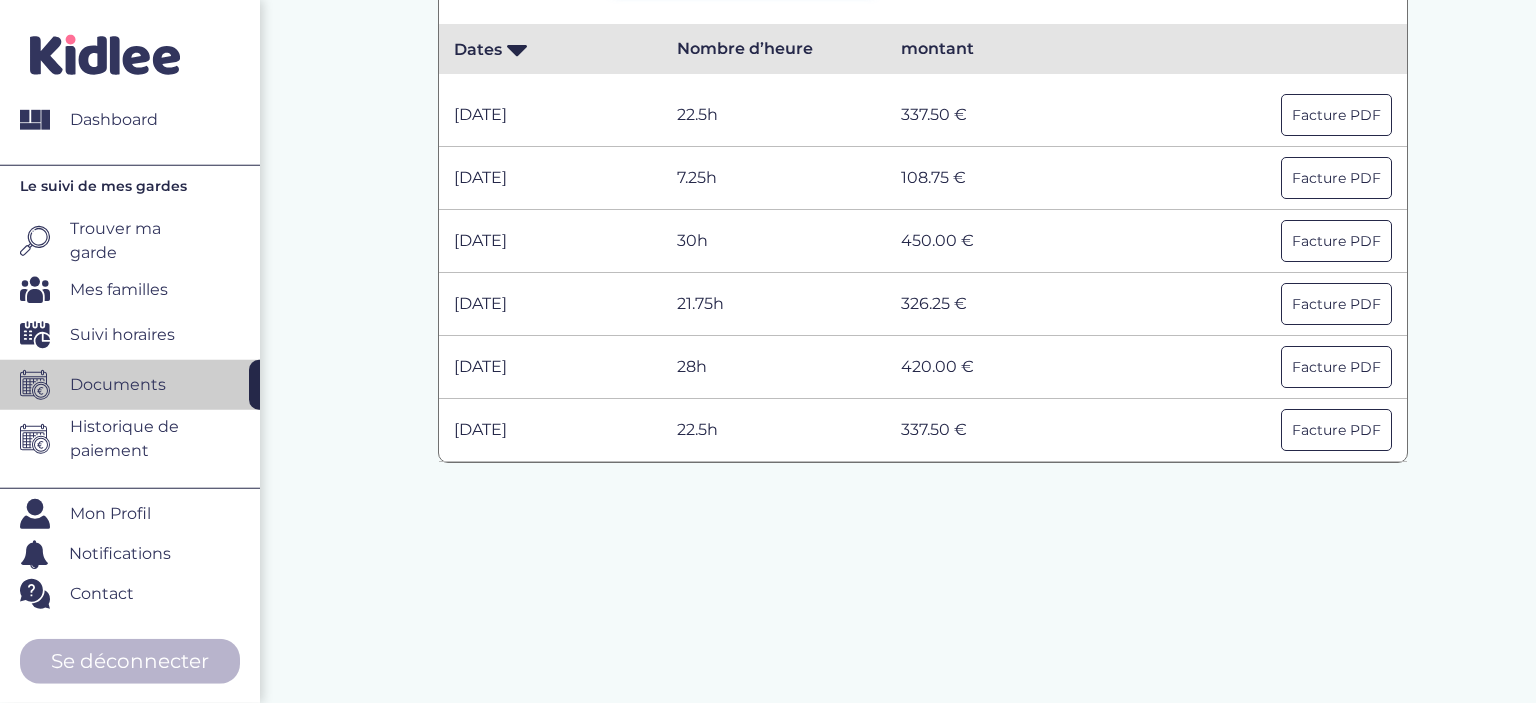 scroll, scrollTop: 831, scrollLeft: 0, axis: vertical 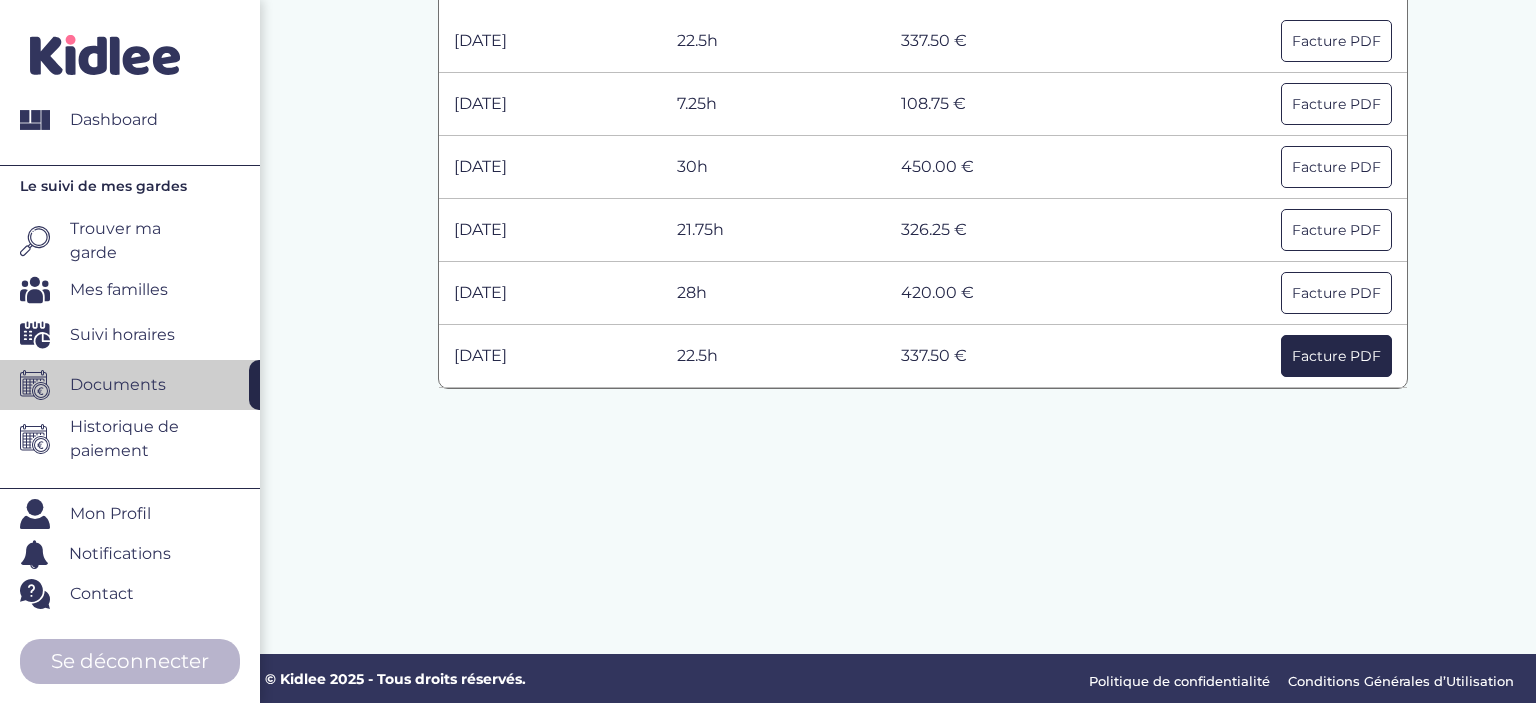 click on "Facture PDF" at bounding box center (1336, 356) 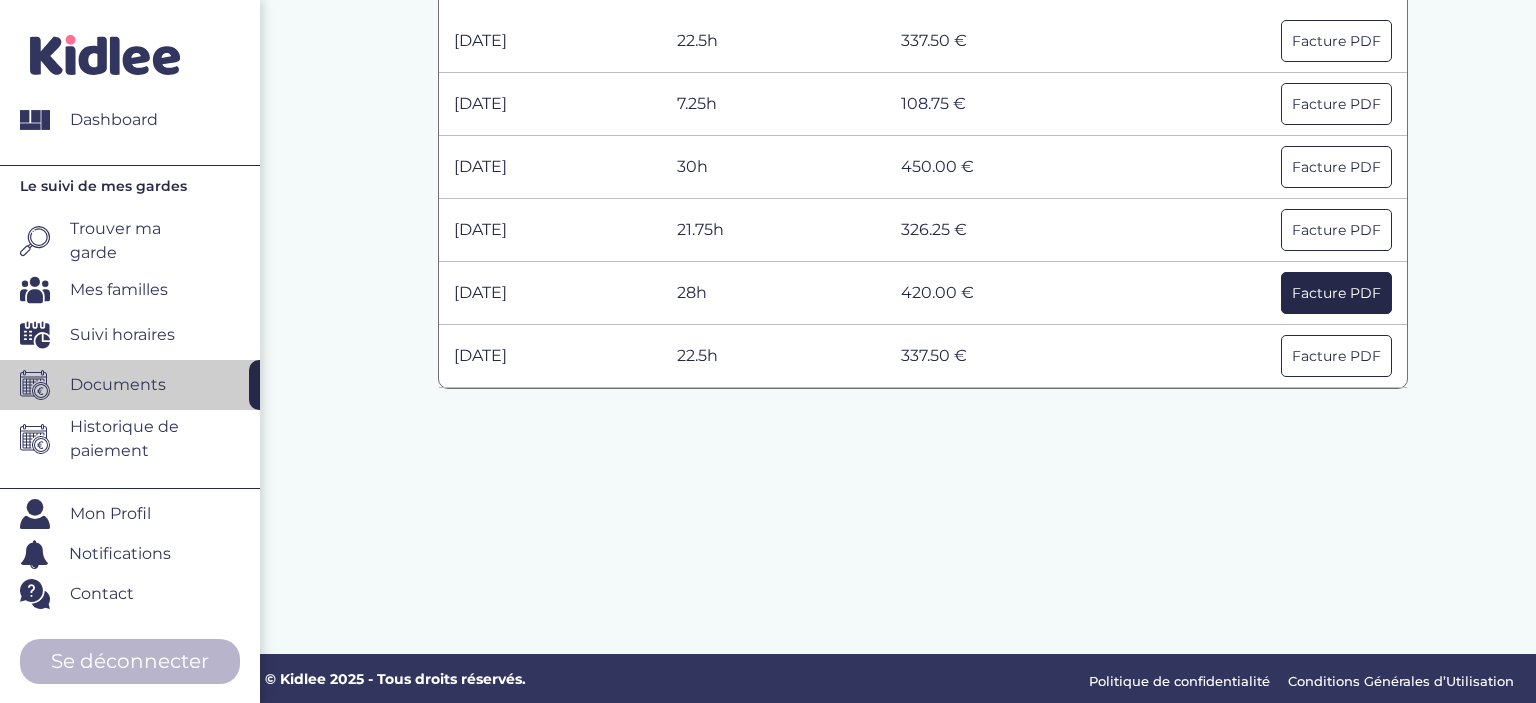click on "Facture PDF" at bounding box center [1336, 293] 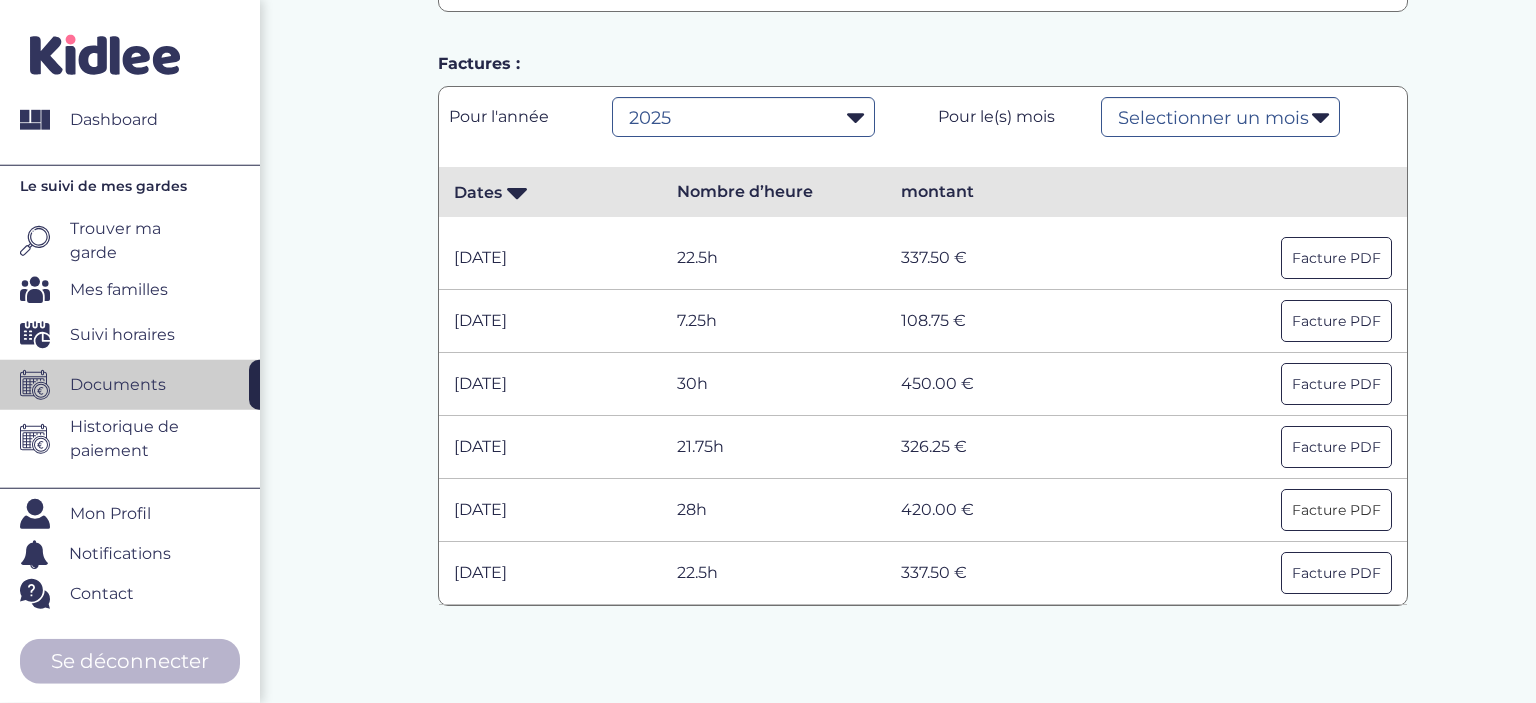 scroll, scrollTop: 595, scrollLeft: 0, axis: vertical 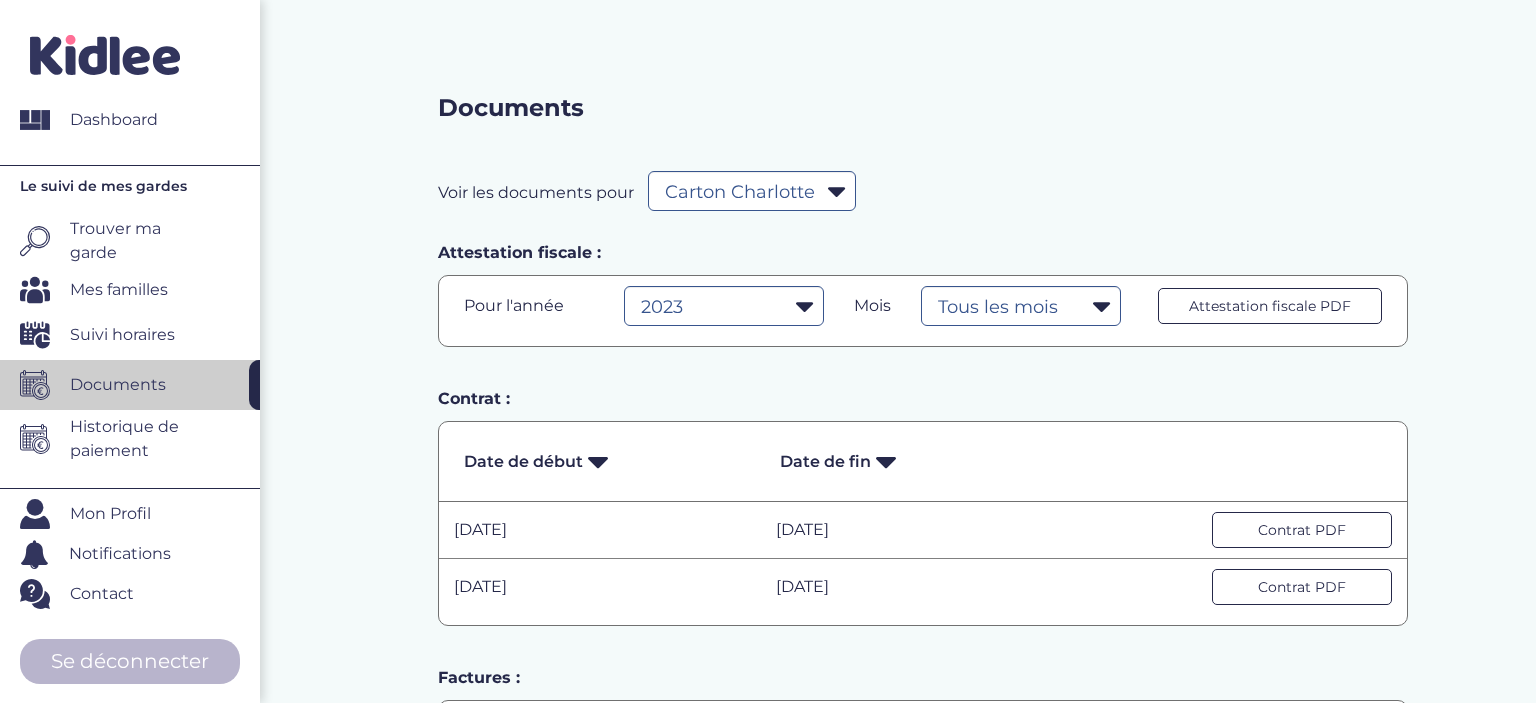 click on "Mes familles" at bounding box center [119, 290] 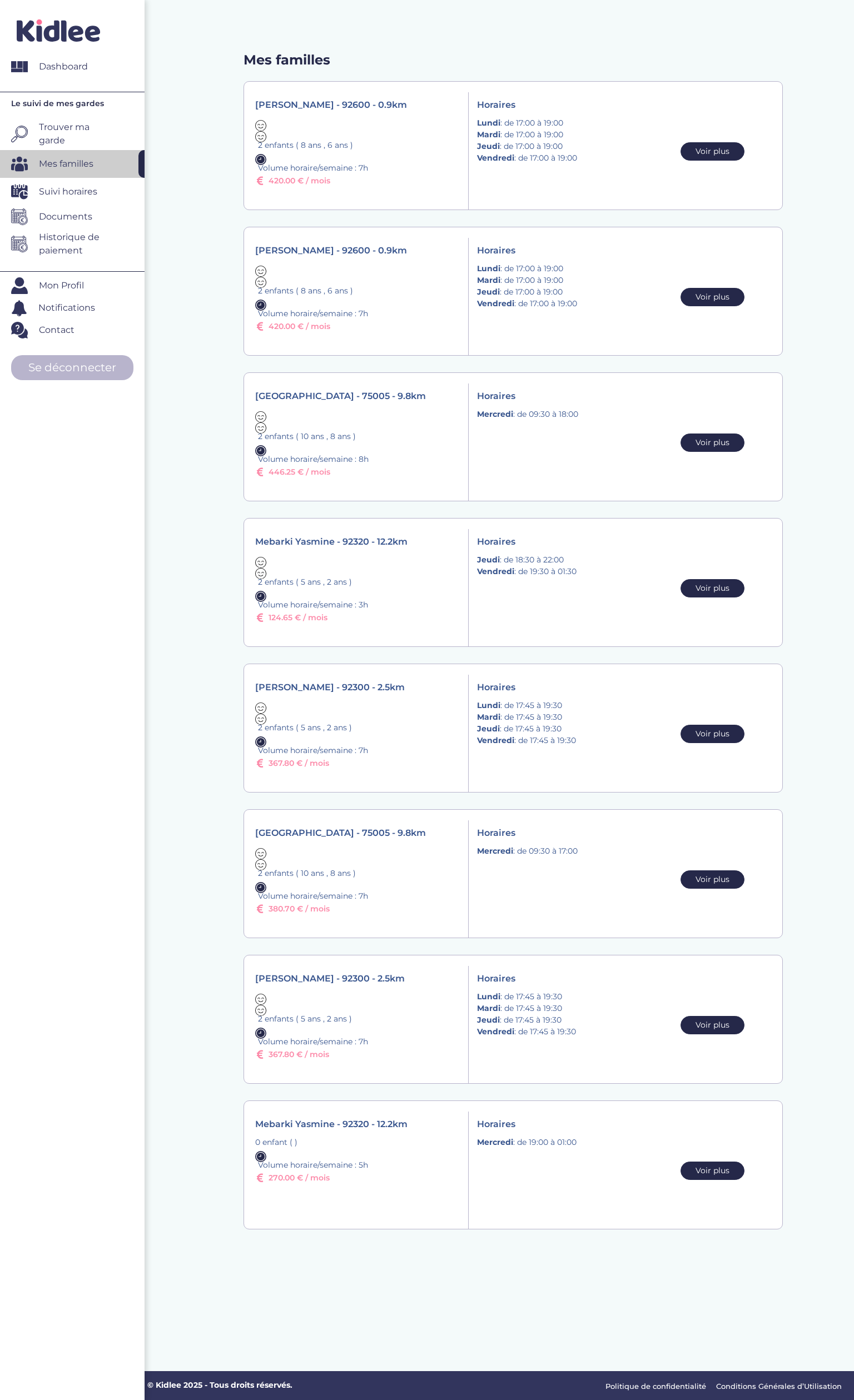 scroll, scrollTop: 0, scrollLeft: 0, axis: both 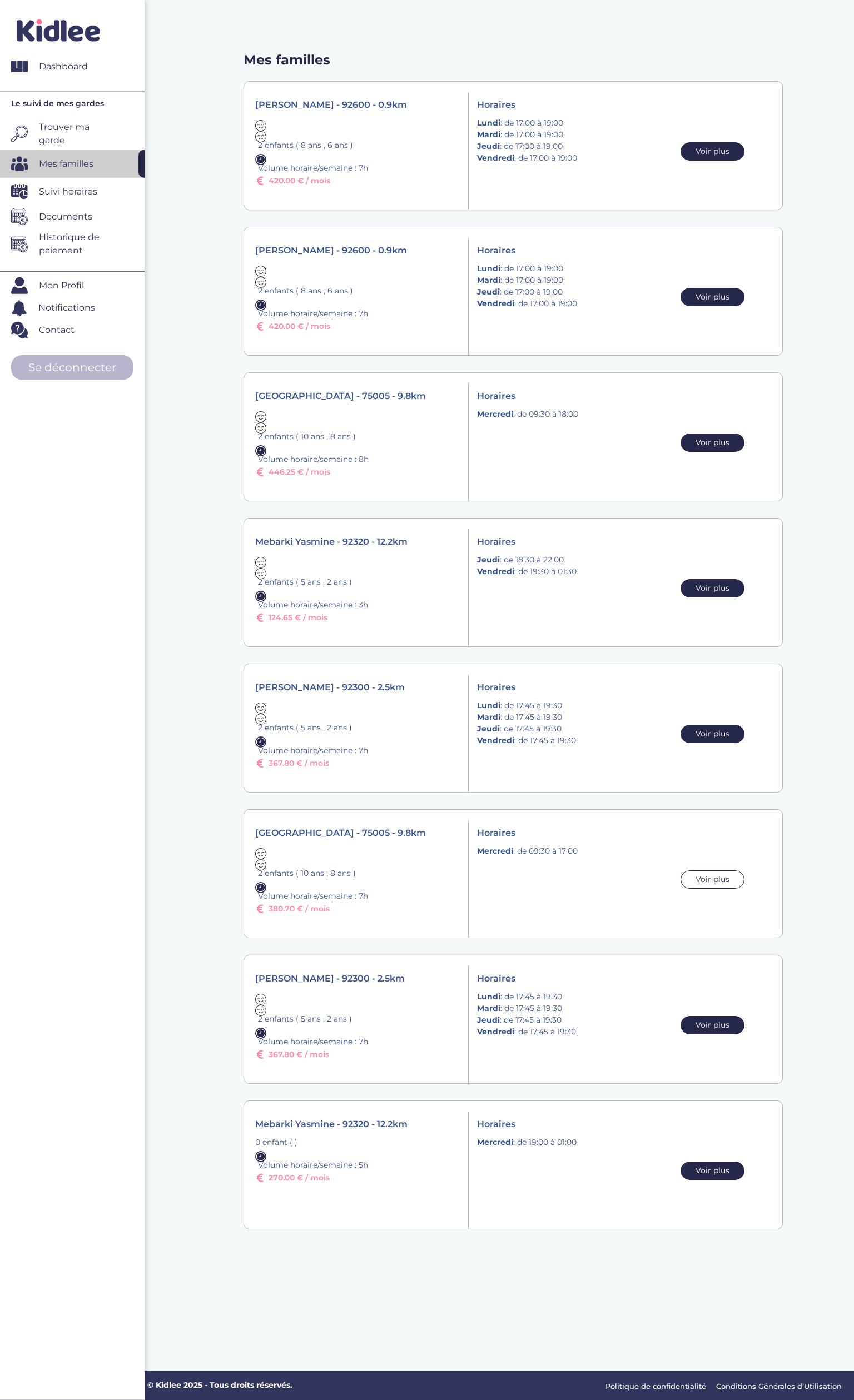 click on "Voir plus" at bounding box center (712, 879) 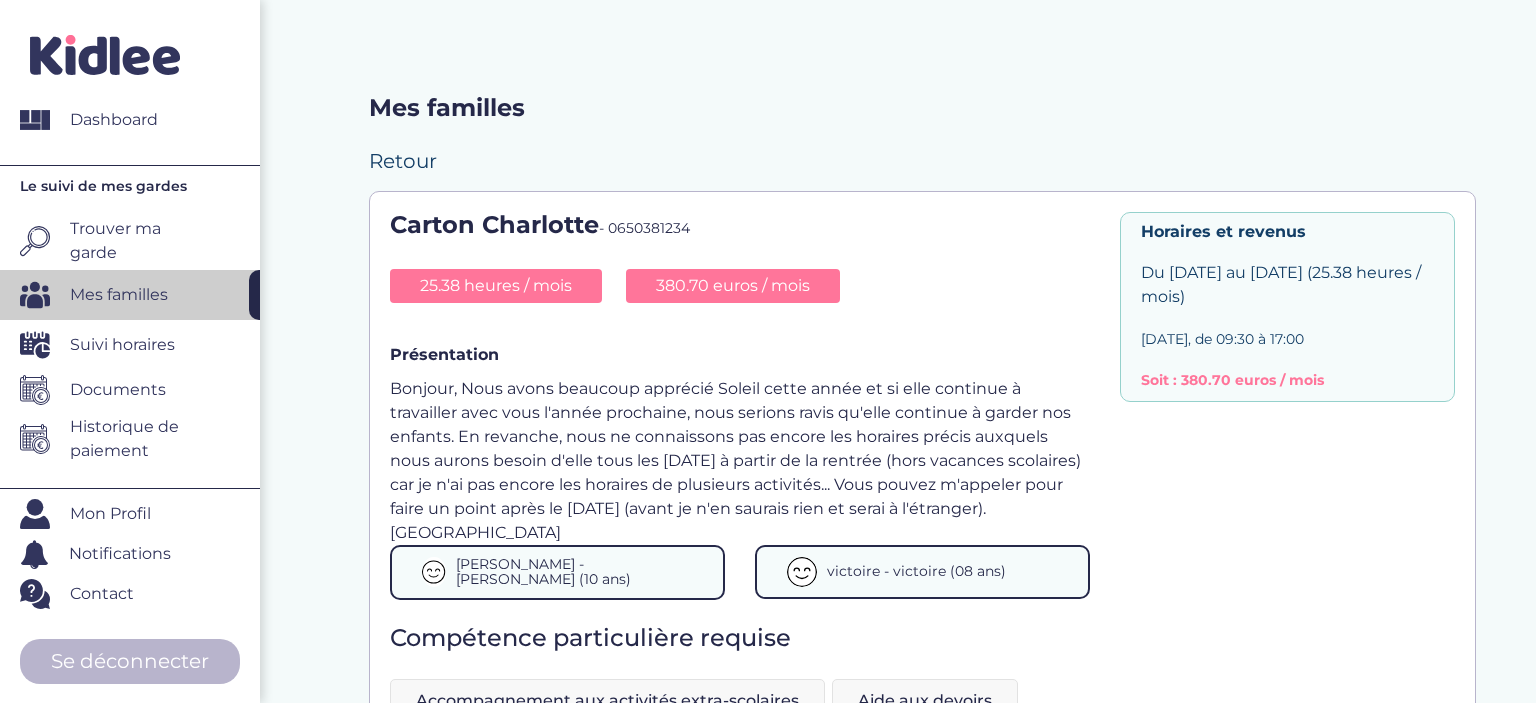 scroll, scrollTop: 0, scrollLeft: 0, axis: both 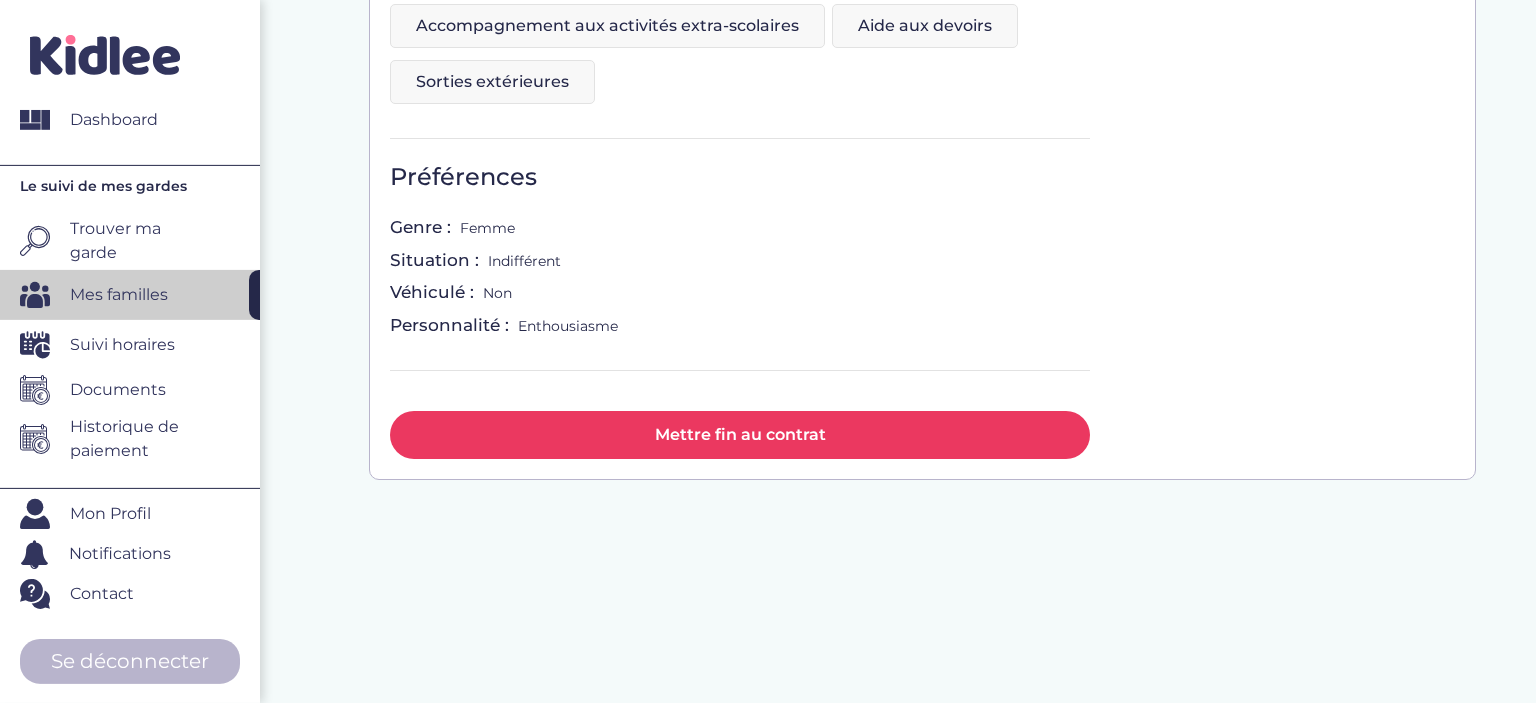 click on "Mettre fin au contrat" at bounding box center [740, 434] 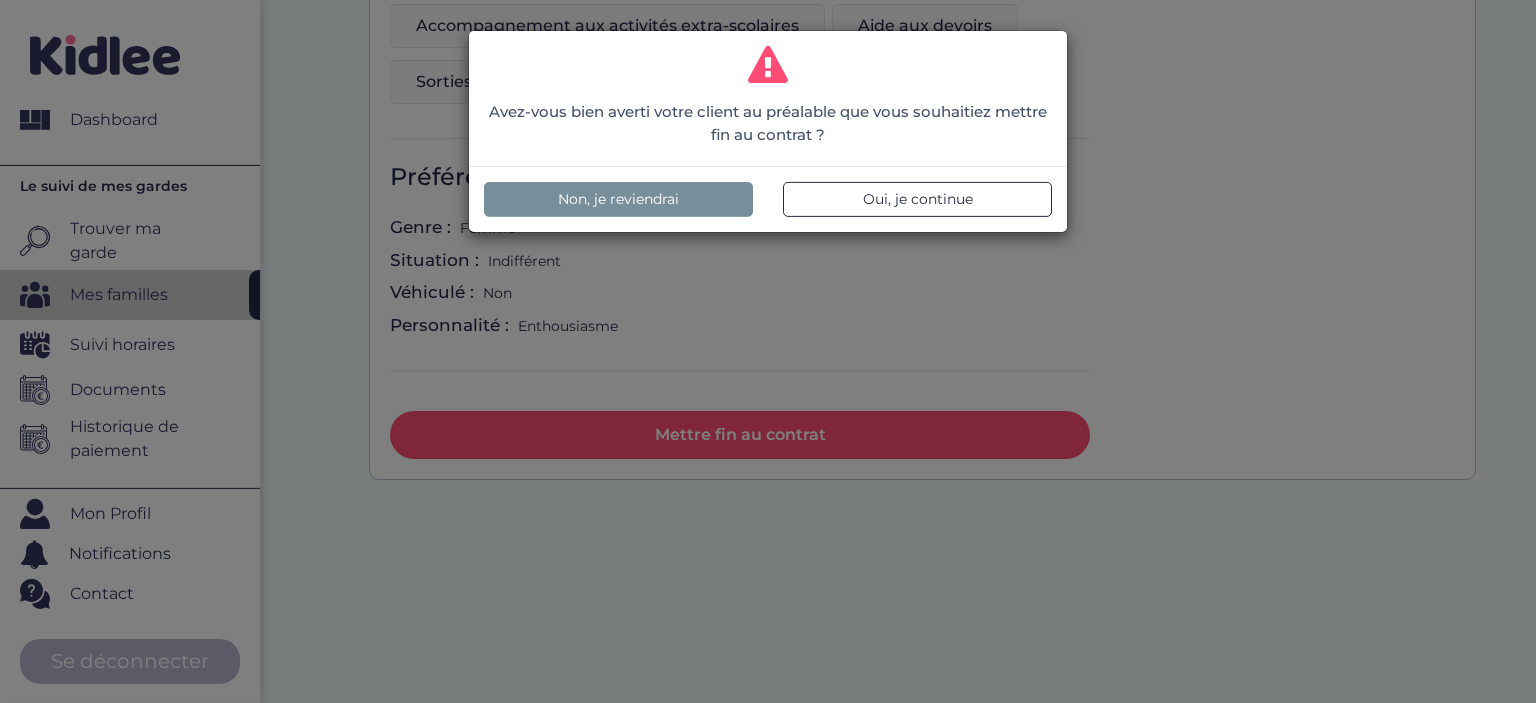 click on "Oui, je continue" at bounding box center (917, 199) 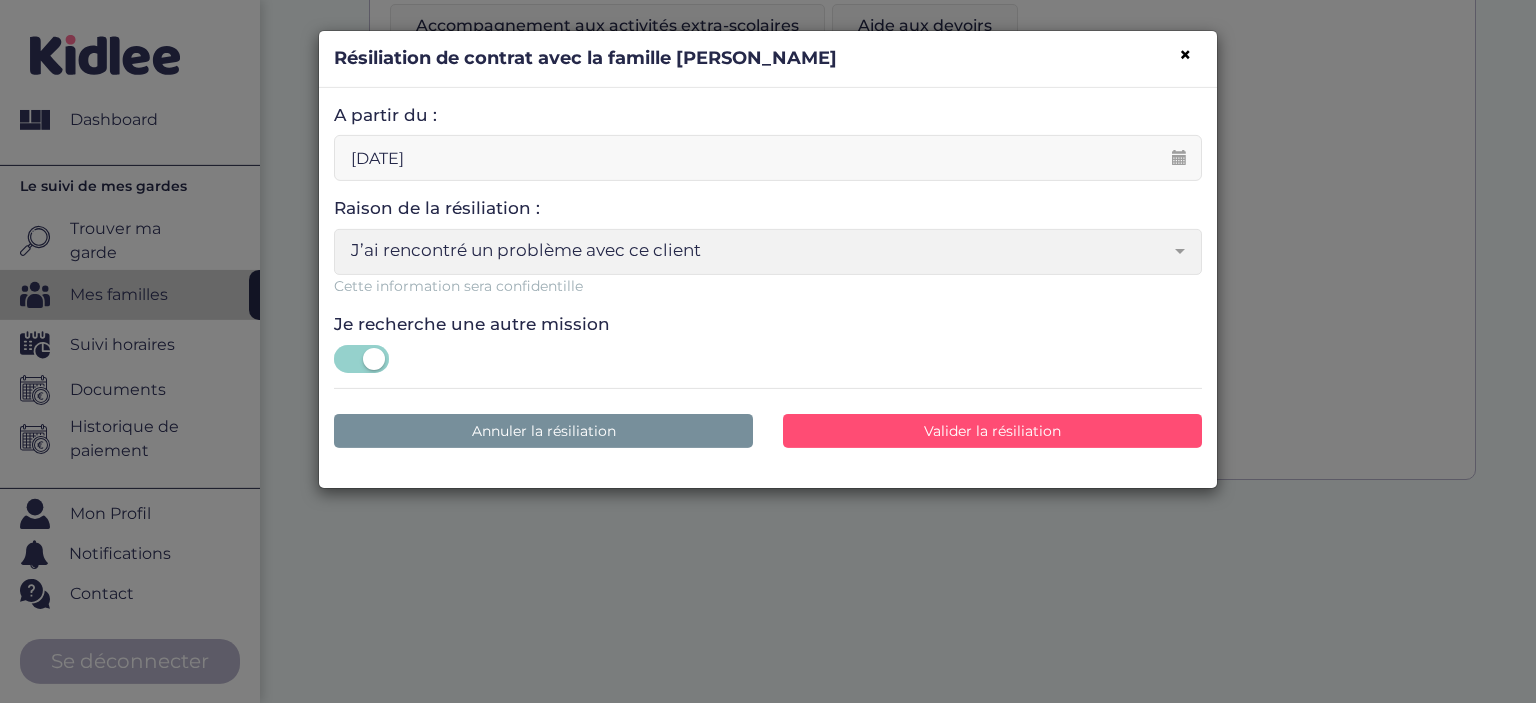 click on "[DATE]" at bounding box center [768, 158] 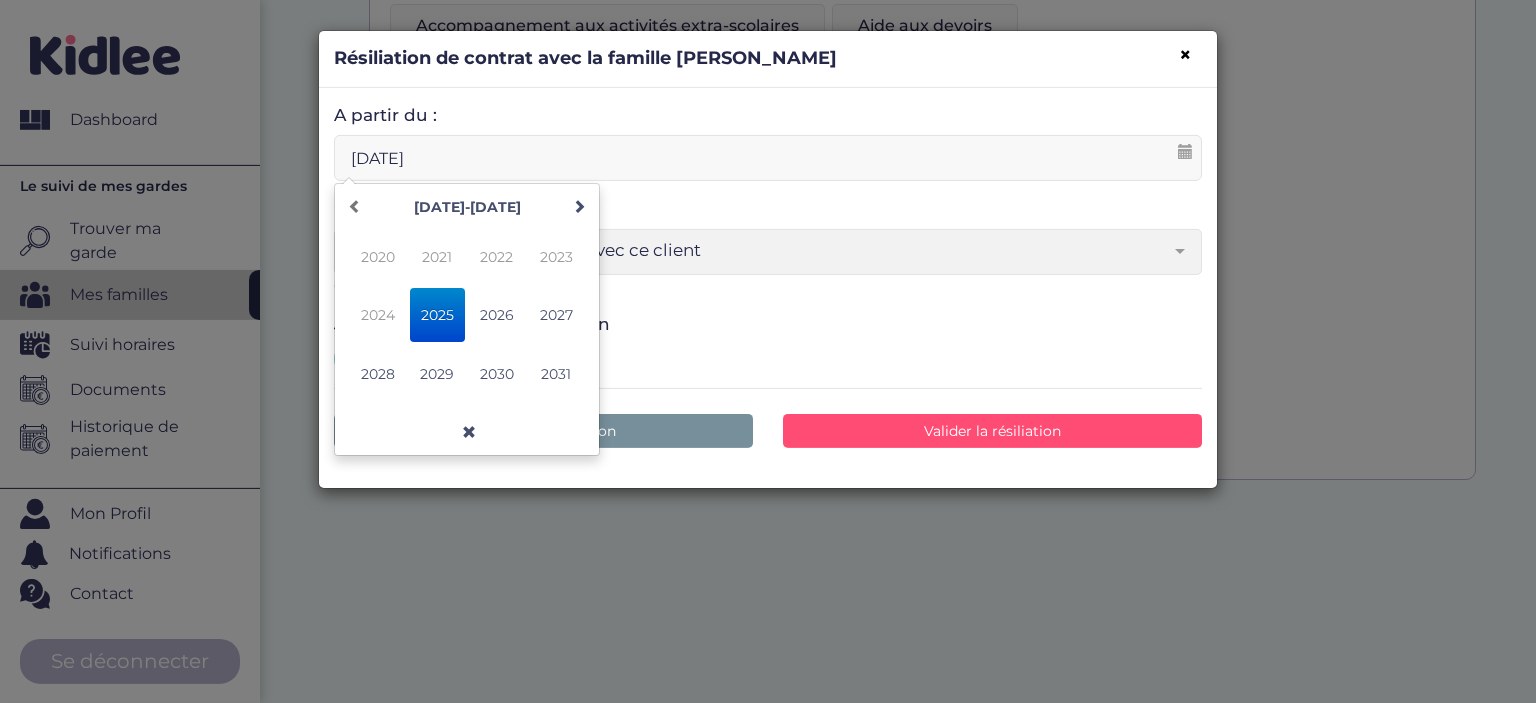 click on "2025" at bounding box center (437, 315) 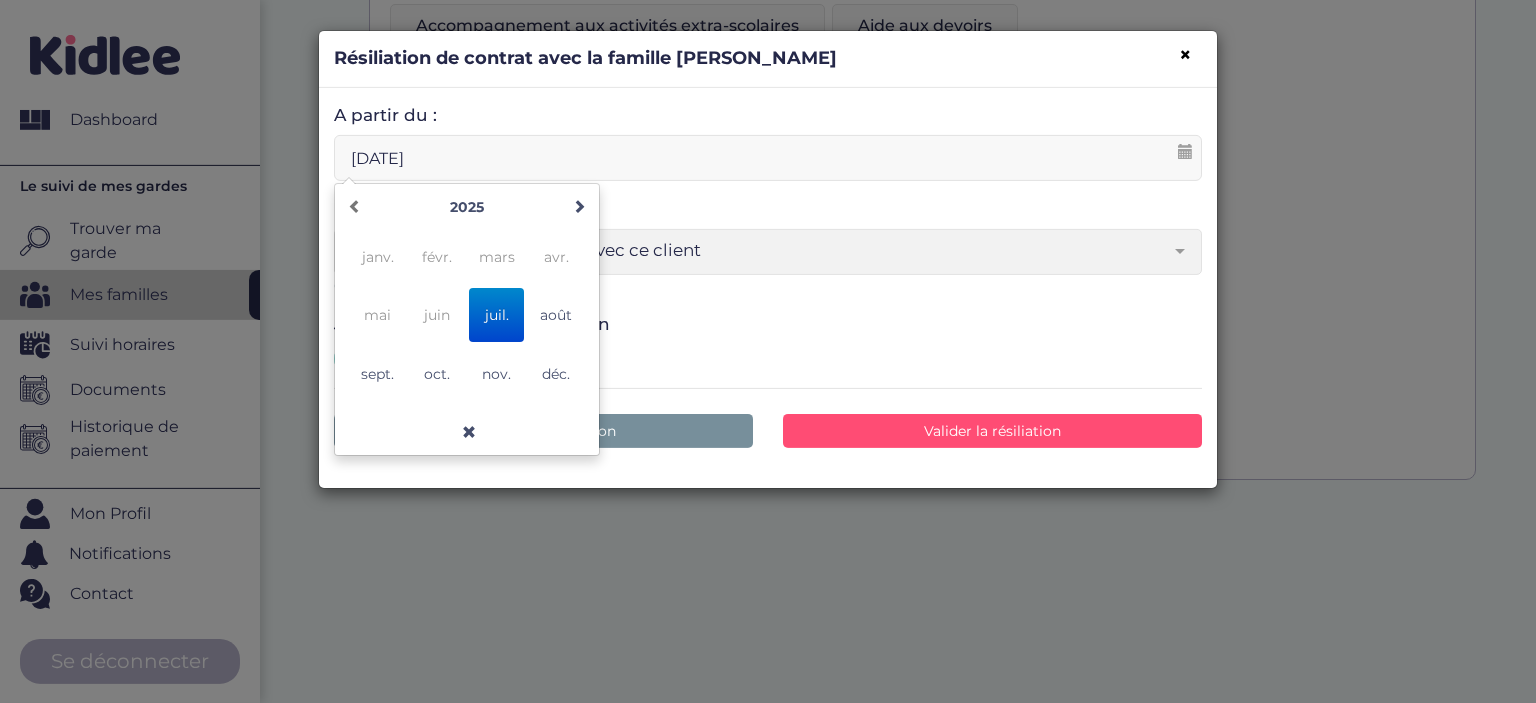 click on "juin" at bounding box center (437, 315) 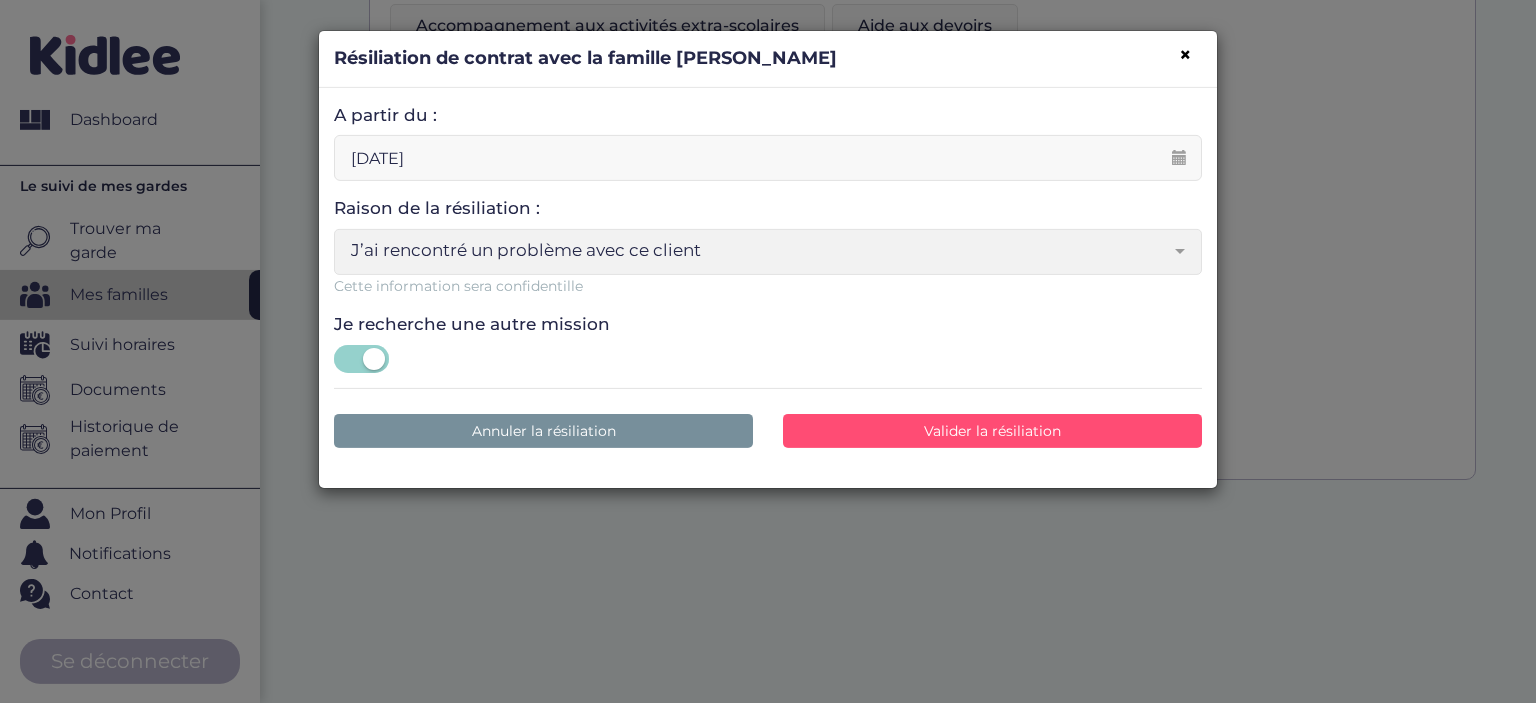 click on "Annuler la résiliation
Valider la résiliation" at bounding box center (768, 431) 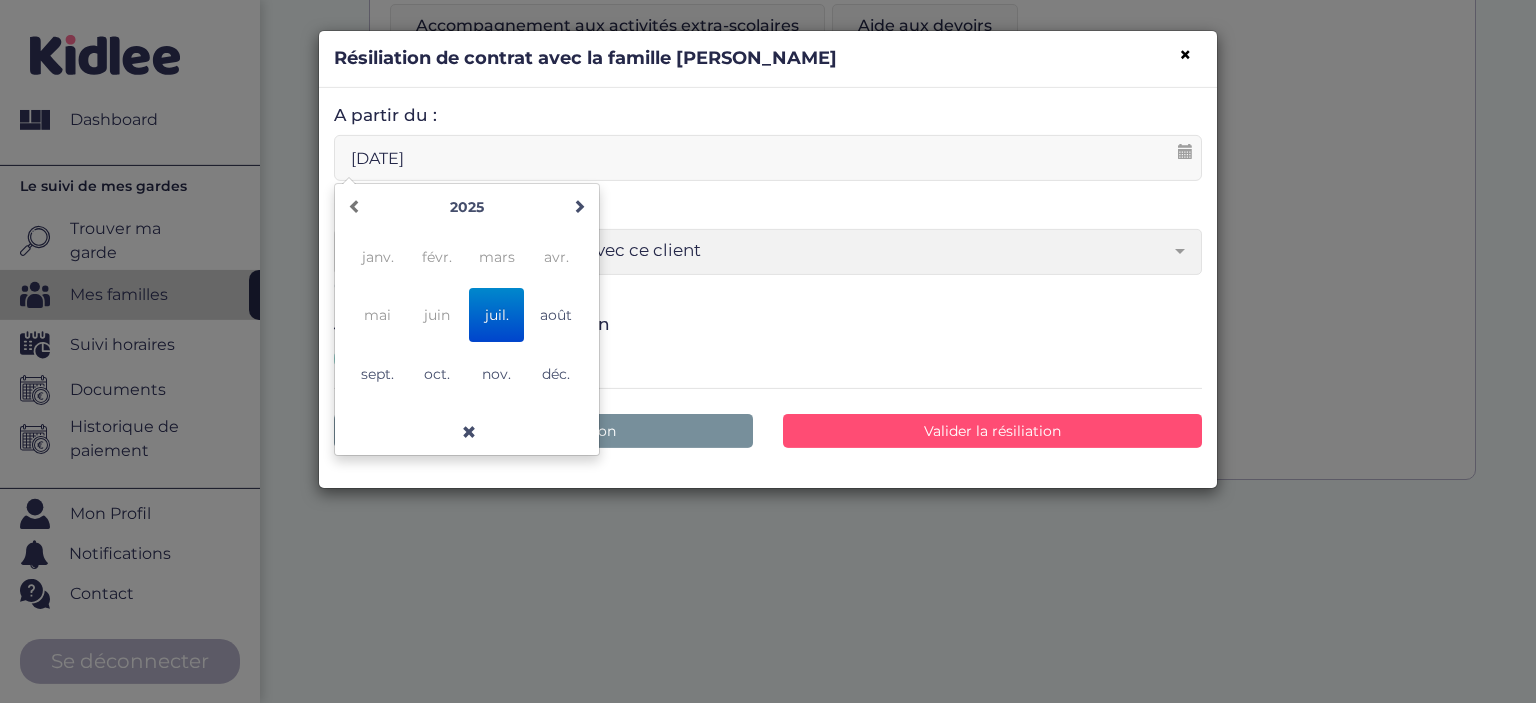 click on "[DATE]" at bounding box center (768, 158) 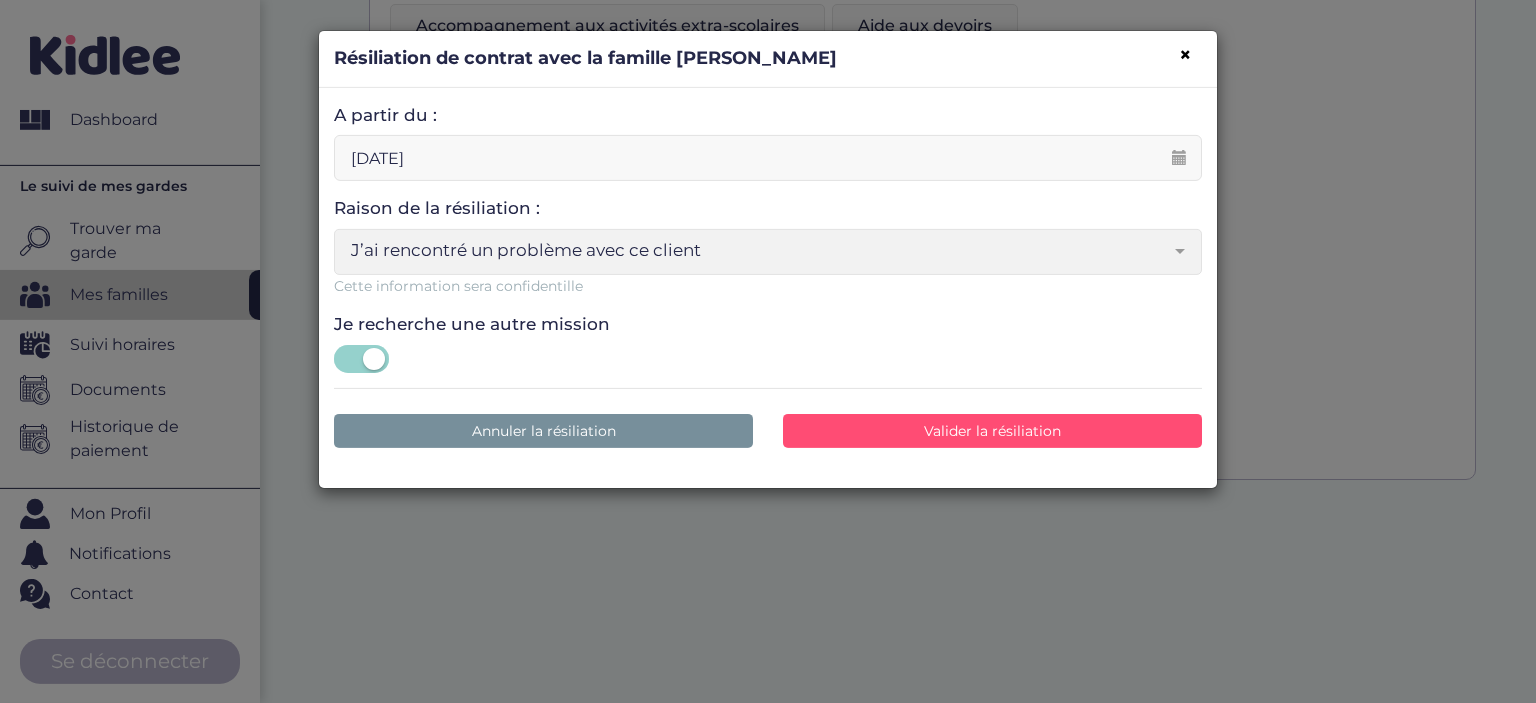 click on "Raison de la résiliation :    J’ai rencontré un problème avec ce client   Ce client ne souhaite plus faire appel à mes
services
Mon emploi du temps a changé   J’ai trouvé une autre
garde d’enfants à ces horaires et cela m’intéresse plus
Je souhaite me consacrer à autre chose
(études, travail...)
Je ne suis pas satisfait du fonctionnement de
Kidlee
La rémunération est trop faible   Autre J’ai rencontré un problème avec ce client   Cette information sera confidentille" at bounding box center [768, 246] 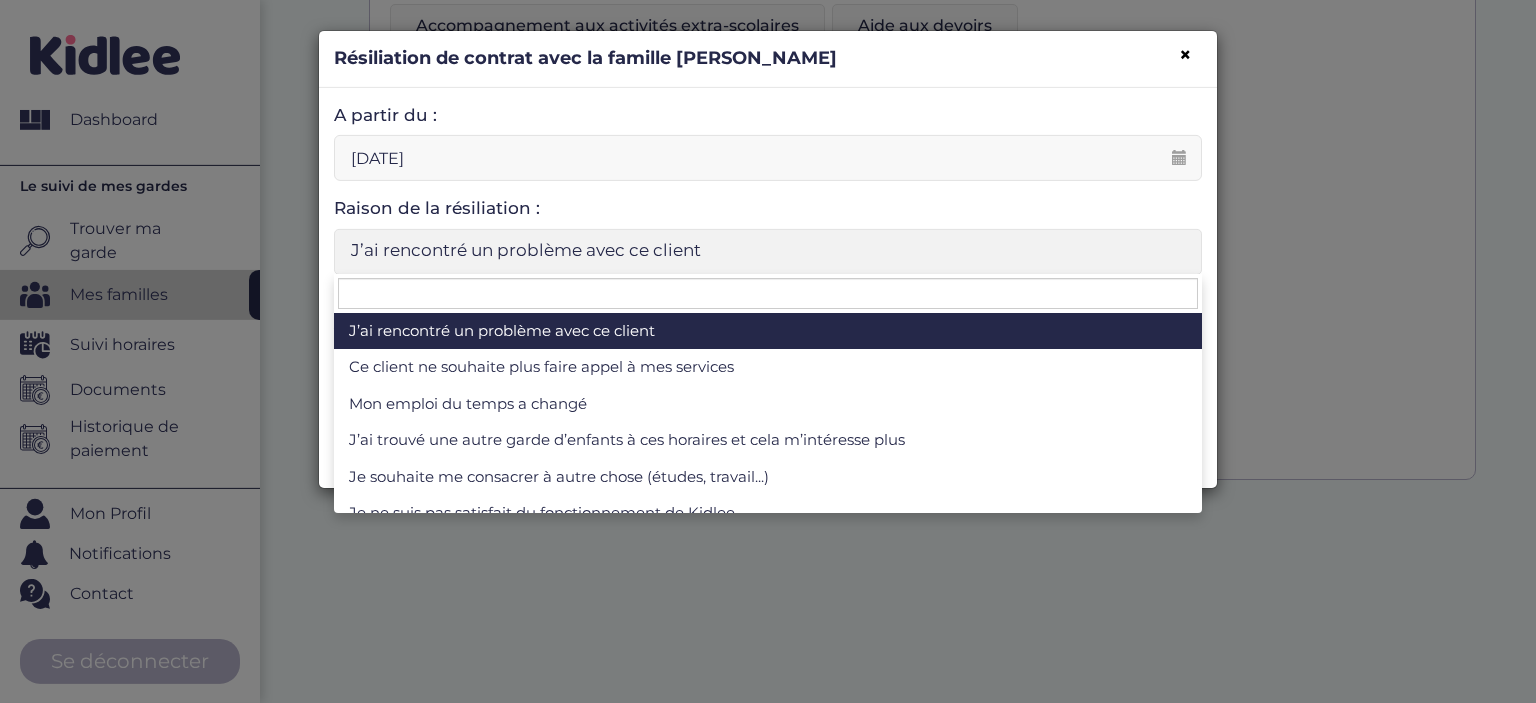 click on "J’ai rencontré un problème avec ce client" at bounding box center [760, 250] 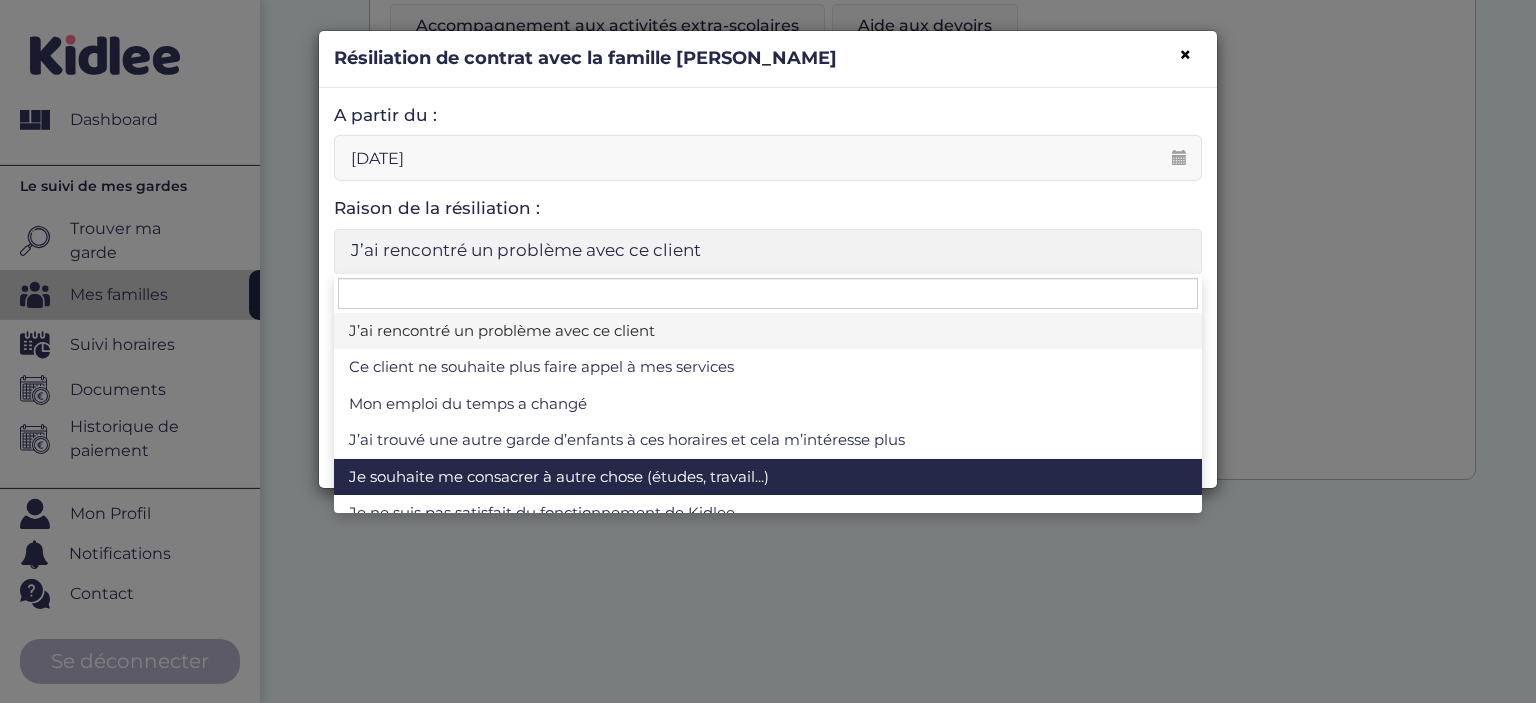 select on "Je souhaite me consacrer à autre chose (études, travail...)" 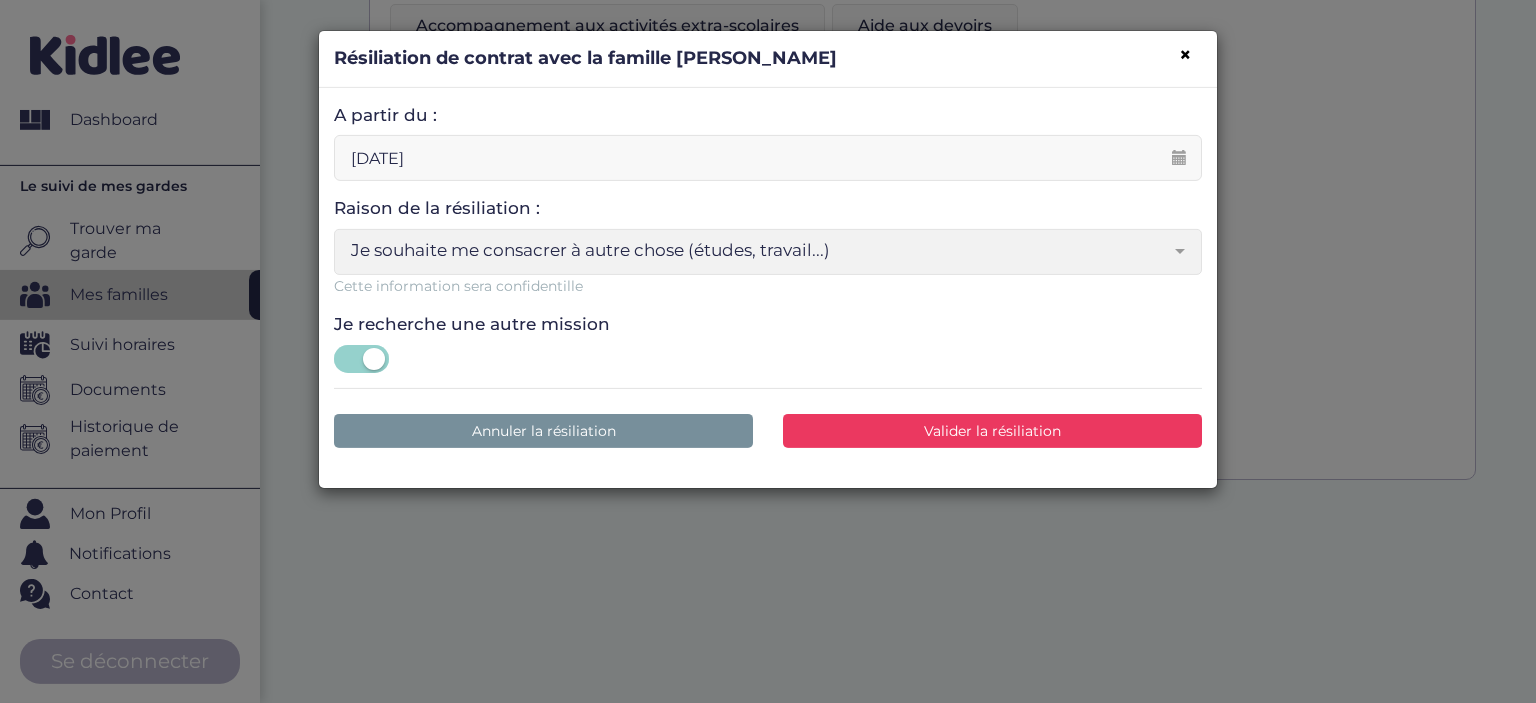 click on "Valider la résiliation" at bounding box center (992, 431) 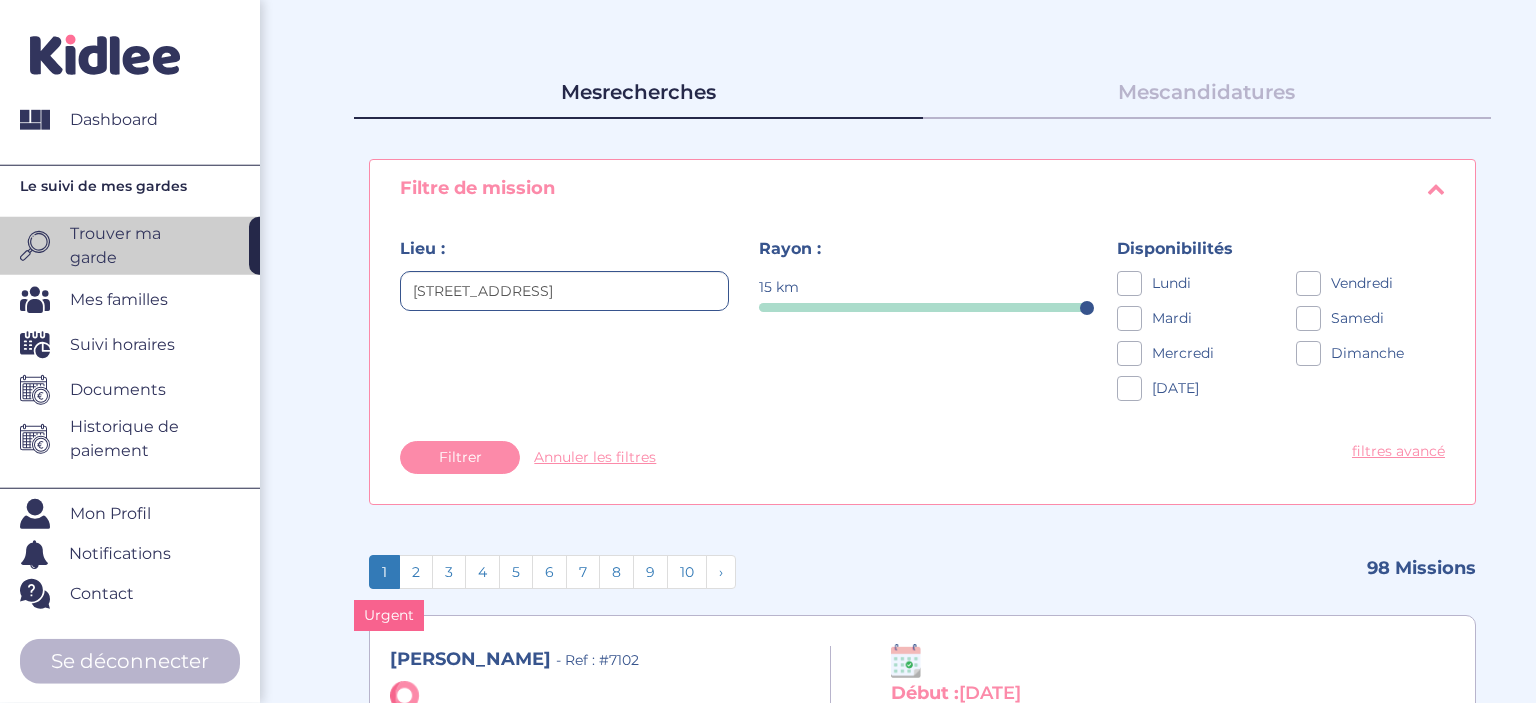 scroll, scrollTop: 25, scrollLeft: 0, axis: vertical 